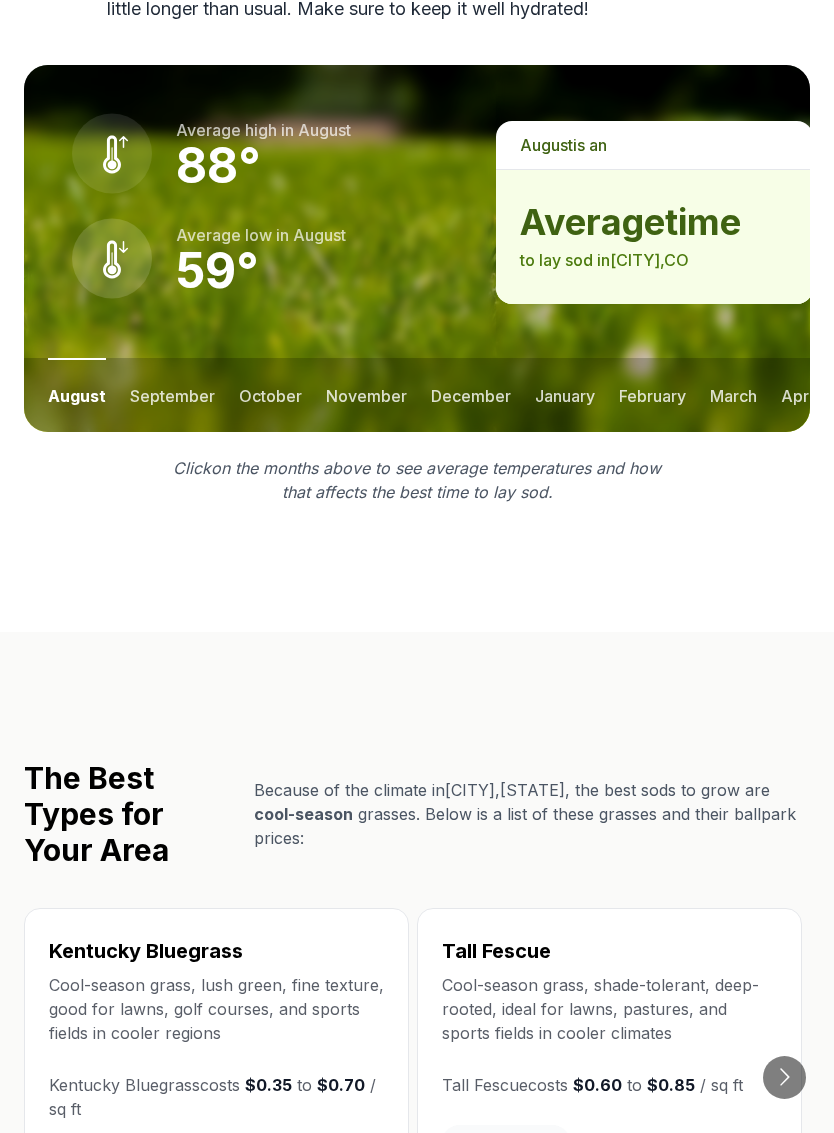 scroll, scrollTop: 2964, scrollLeft: 0, axis: vertical 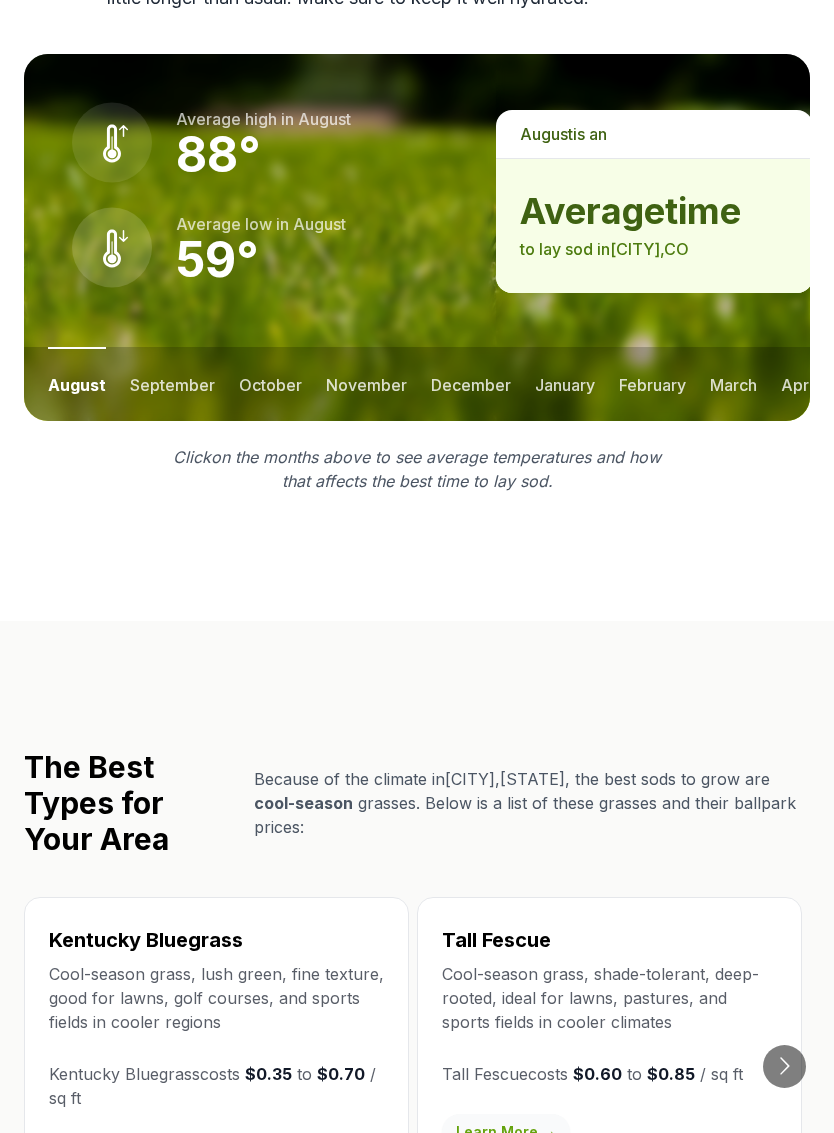 click on "october" at bounding box center [270, 384] 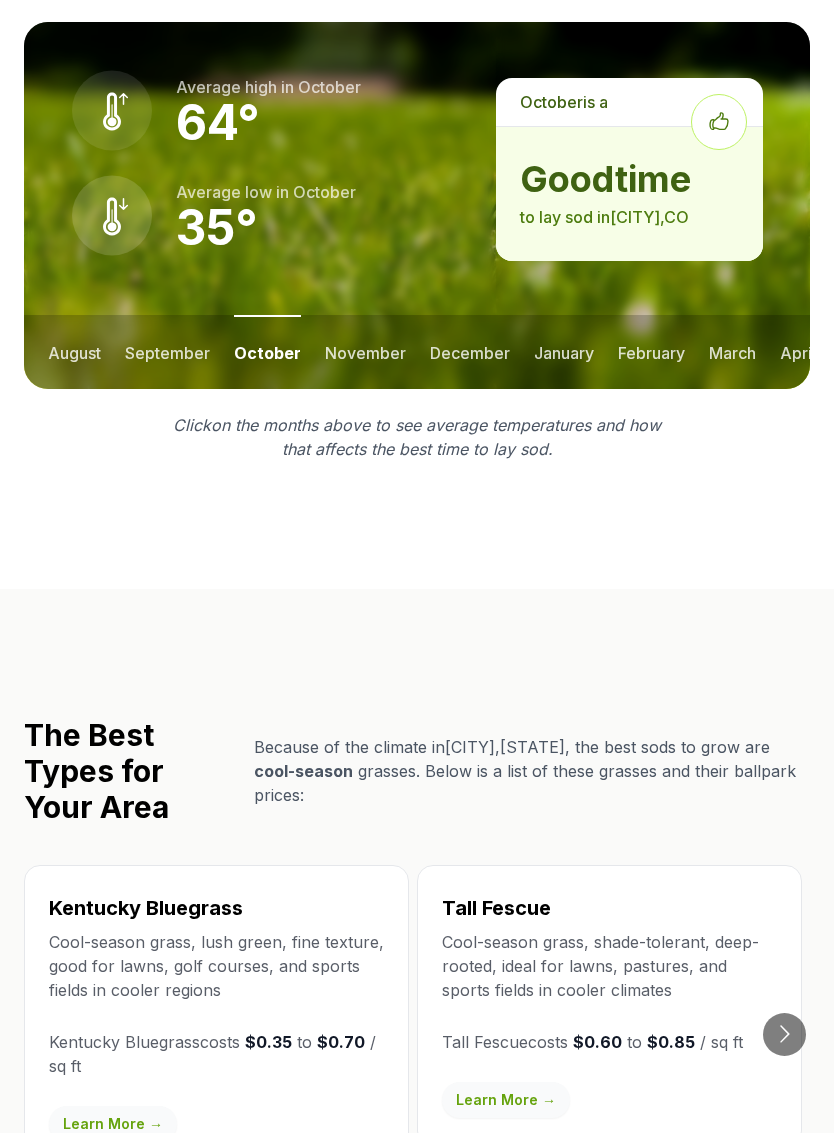 click on "november" at bounding box center [365, 352] 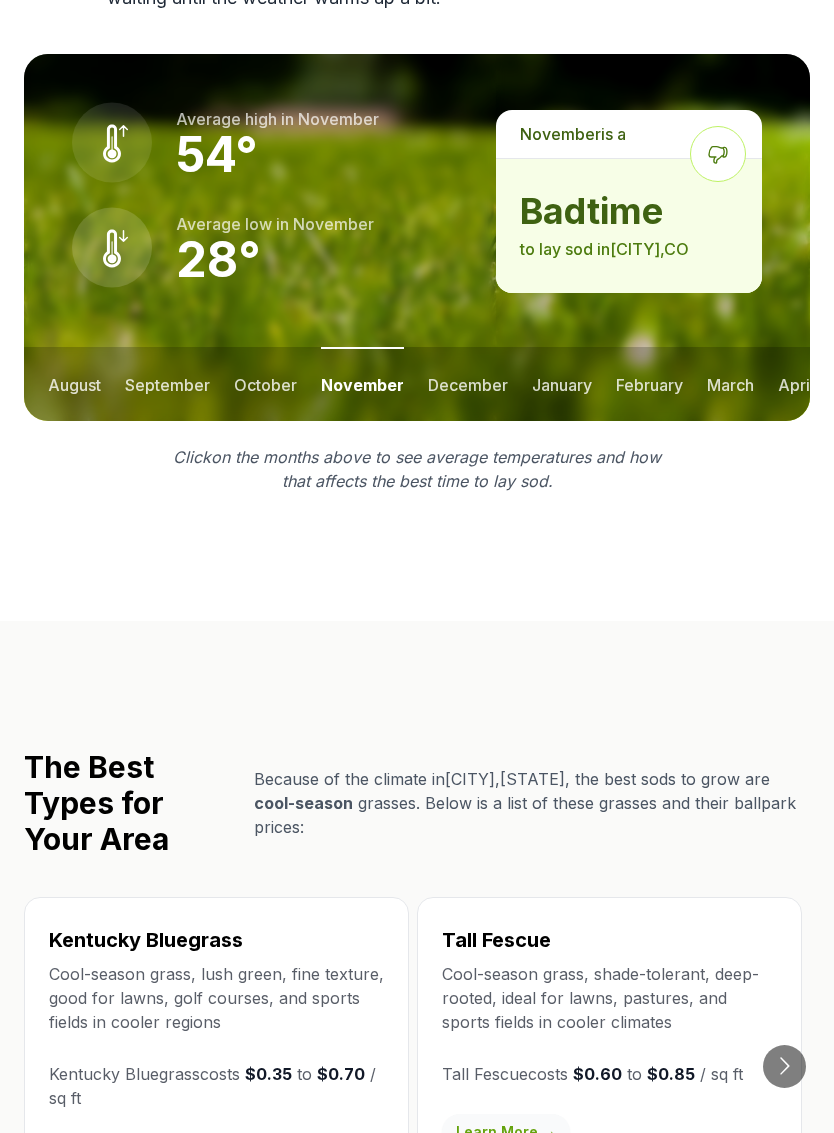 click on "october" at bounding box center (265, 384) 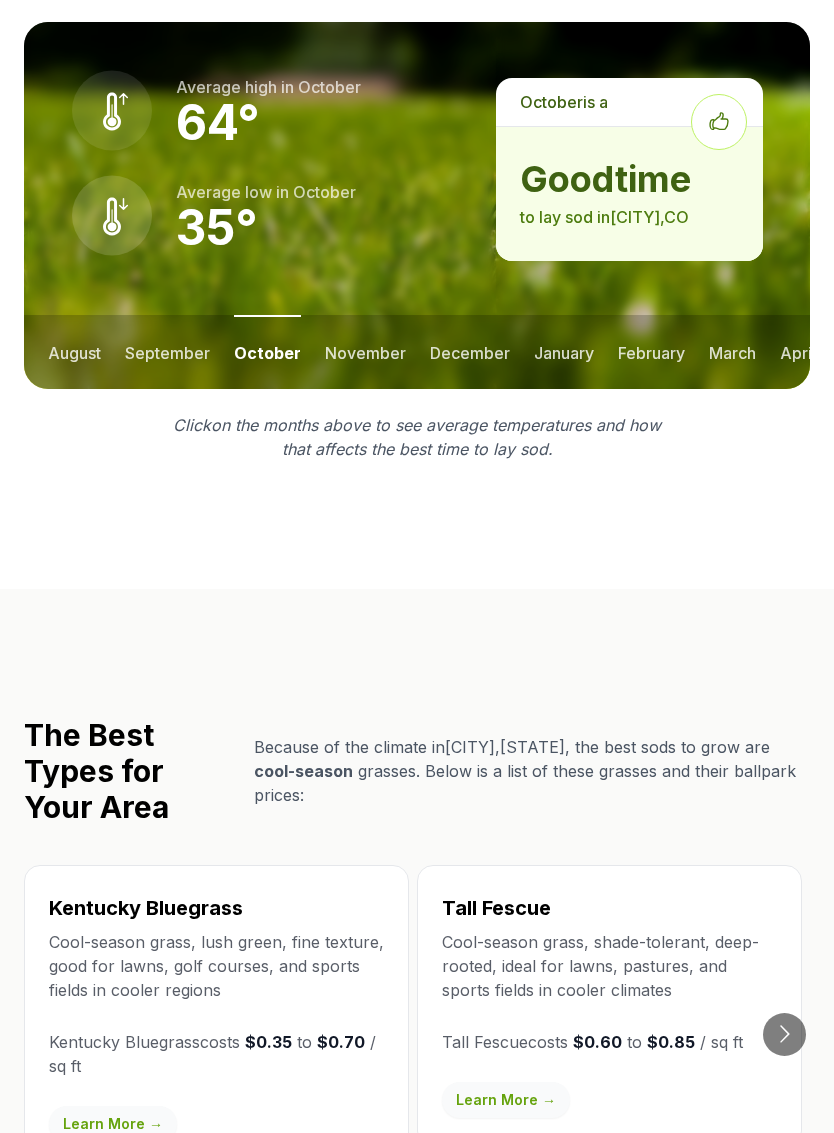click on "september" at bounding box center (167, 352) 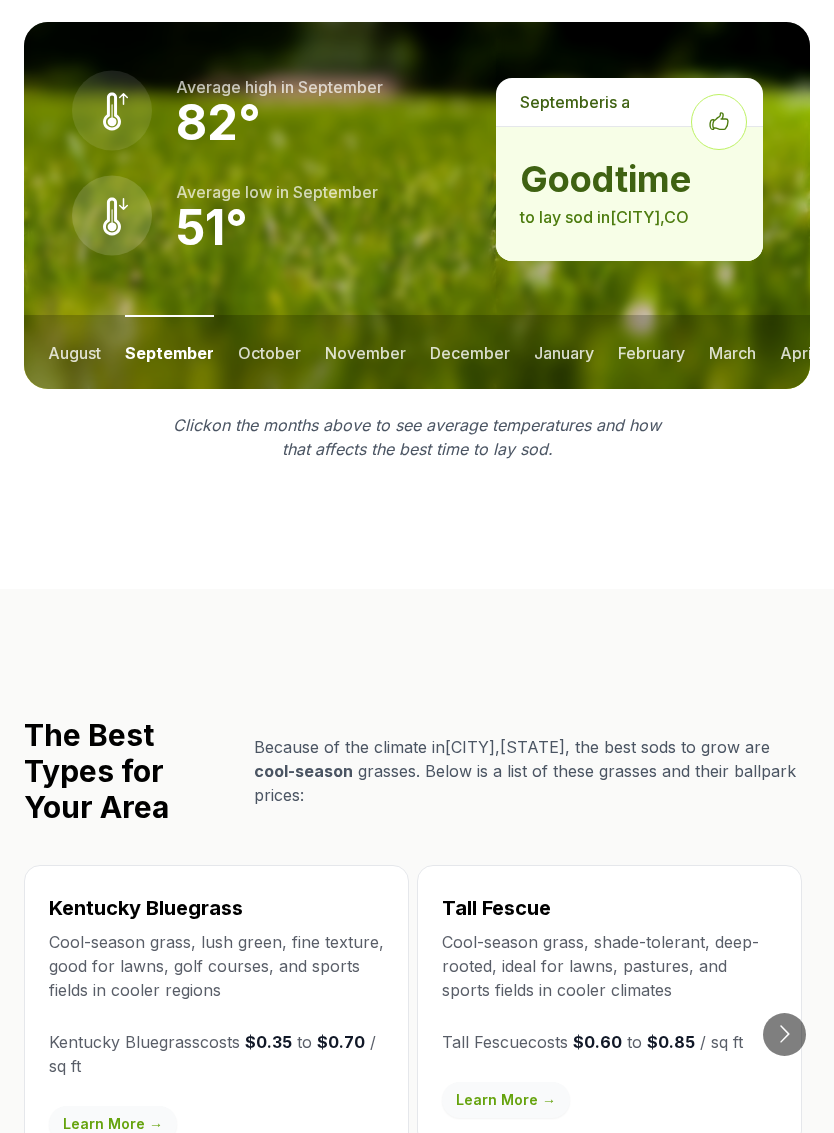 click on "august" at bounding box center [74, 352] 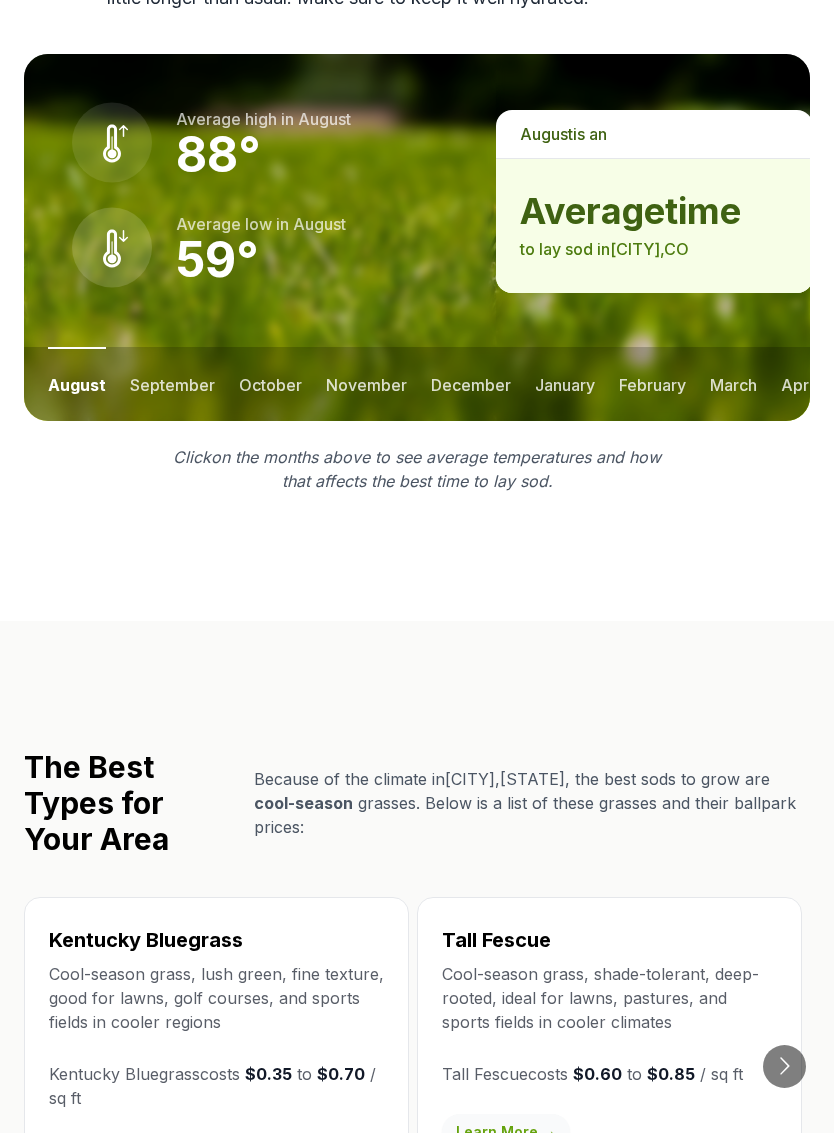 click on "october" at bounding box center [270, 384] 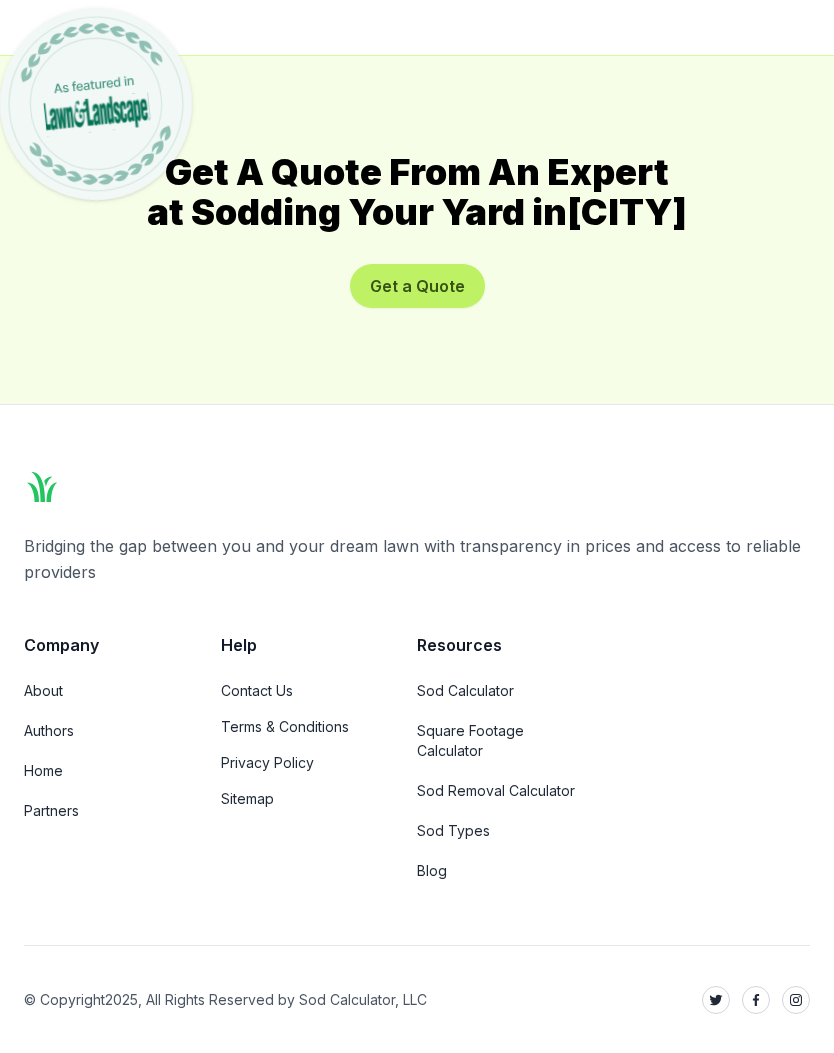 scroll, scrollTop: 11450, scrollLeft: 0, axis: vertical 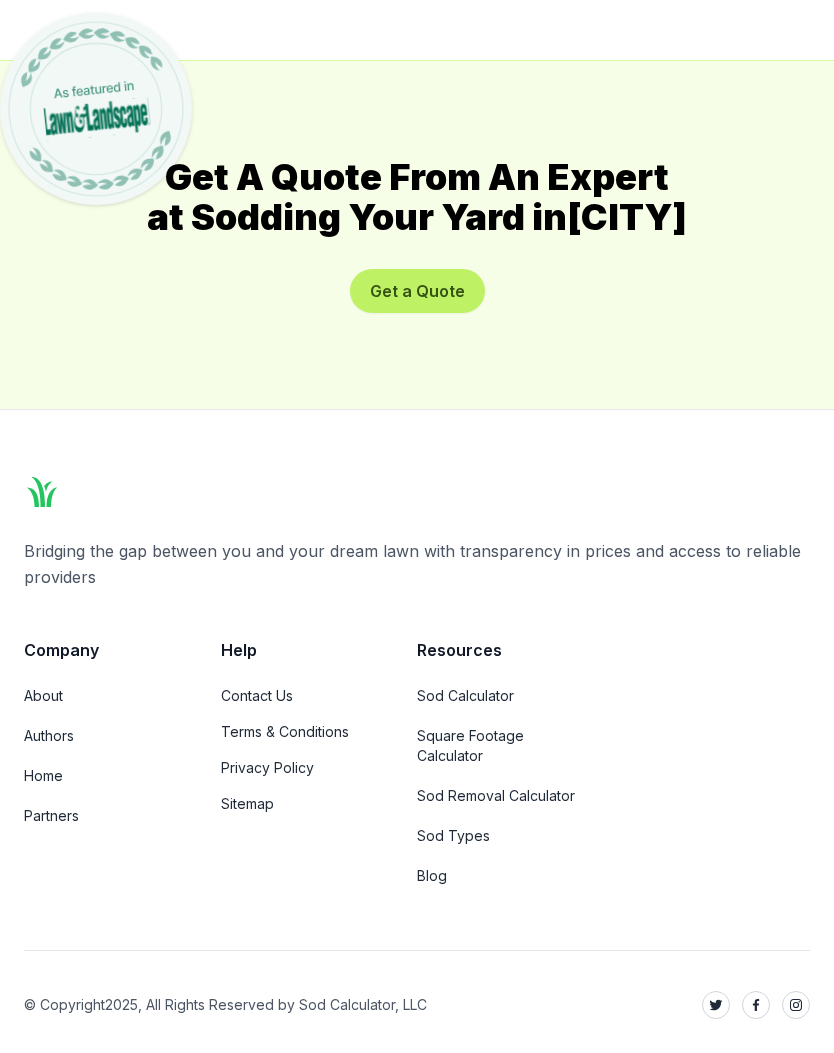click on "Sod Removal Calculator" at bounding box center (499, 796) 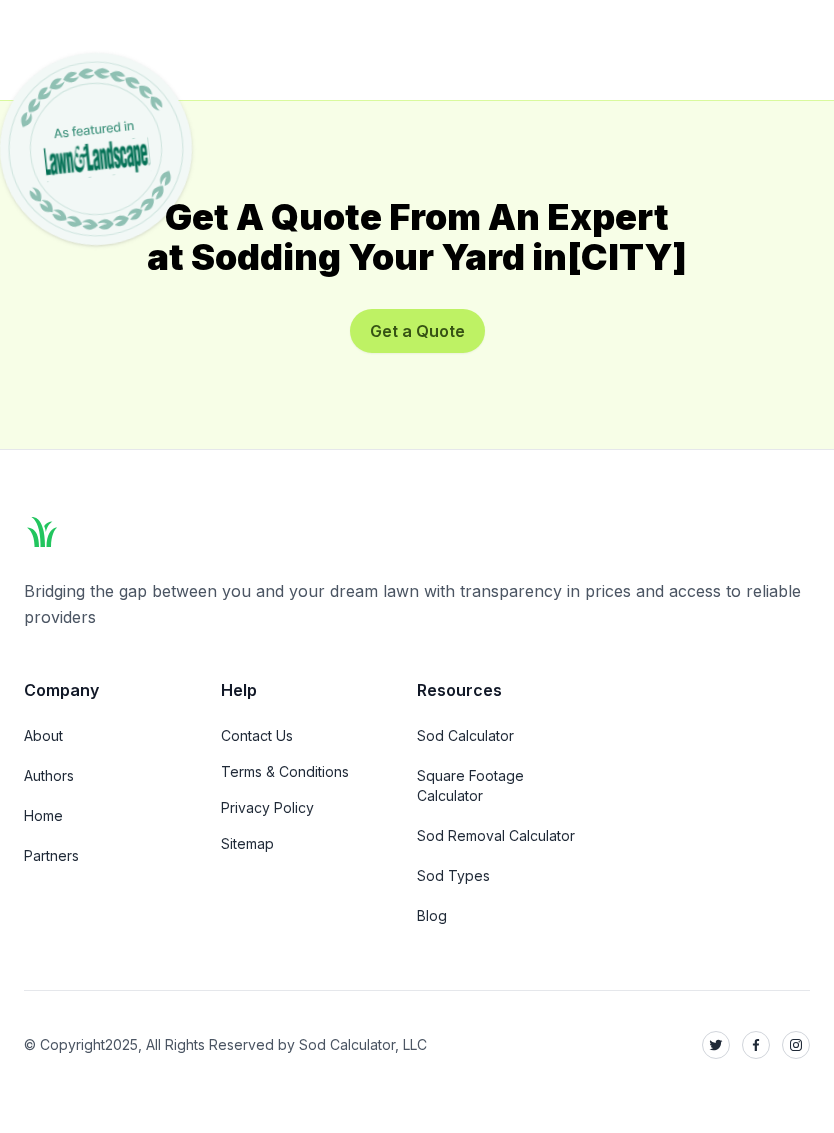 scroll, scrollTop: 0, scrollLeft: 0, axis: both 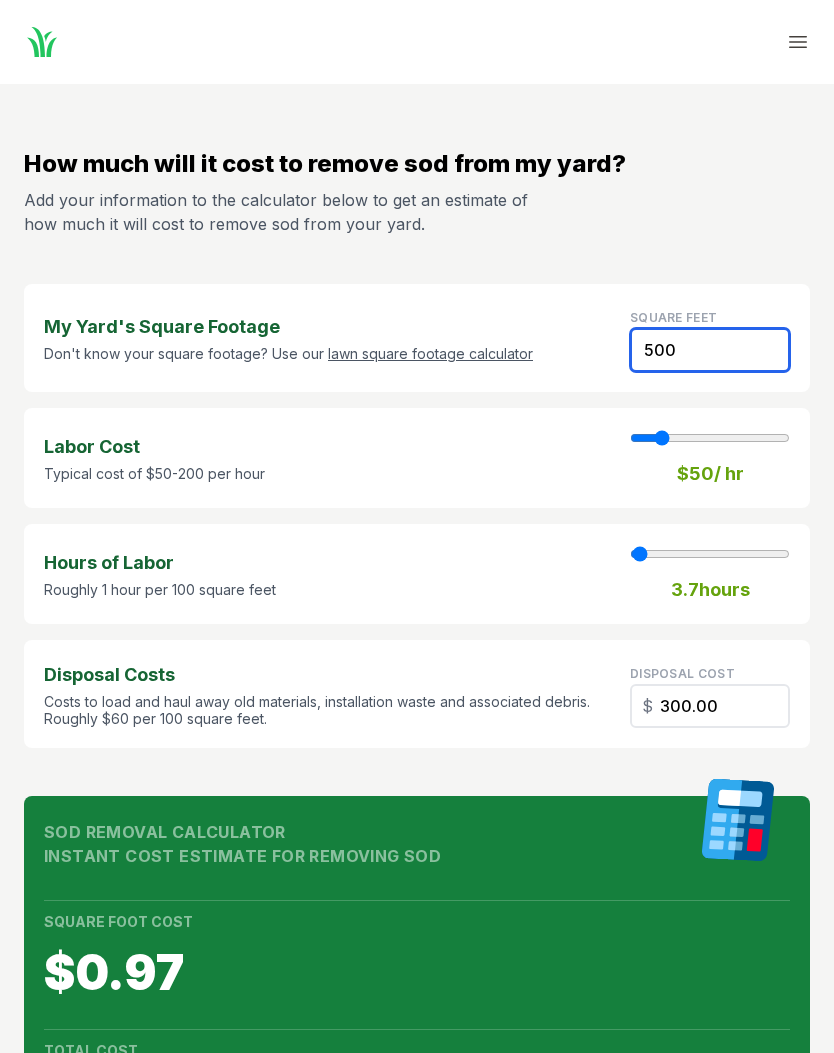 click on "500" at bounding box center (710, 350) 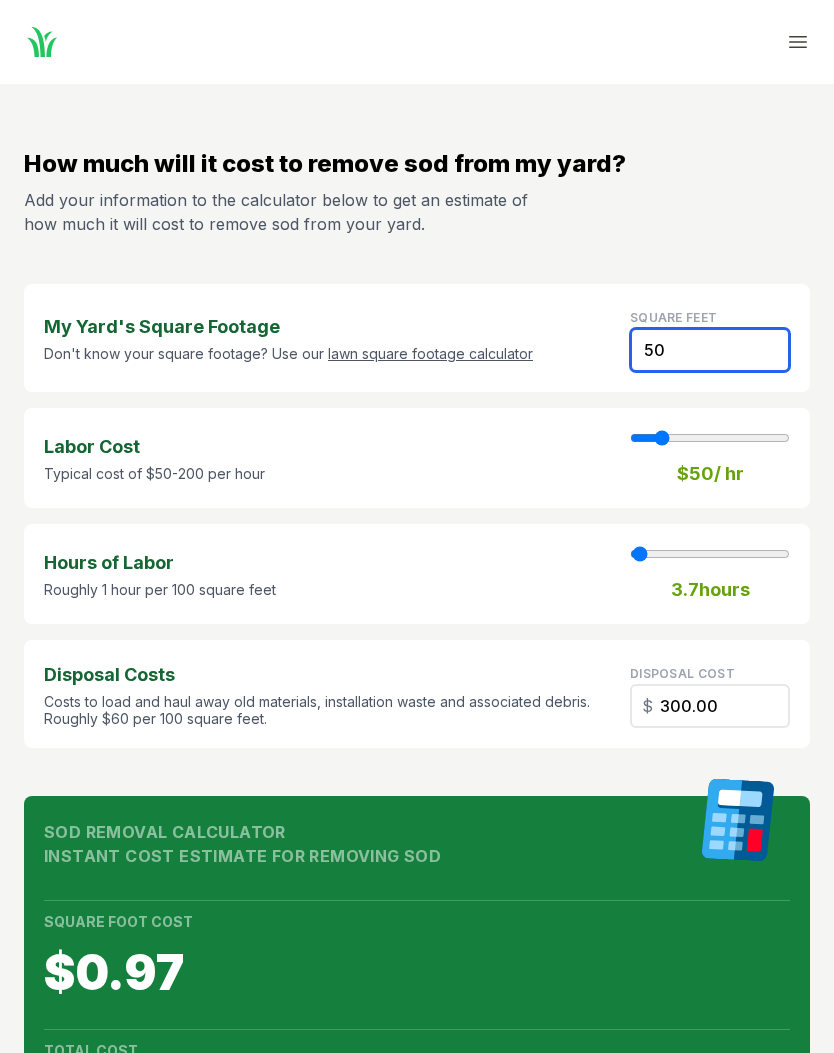 type on "1" 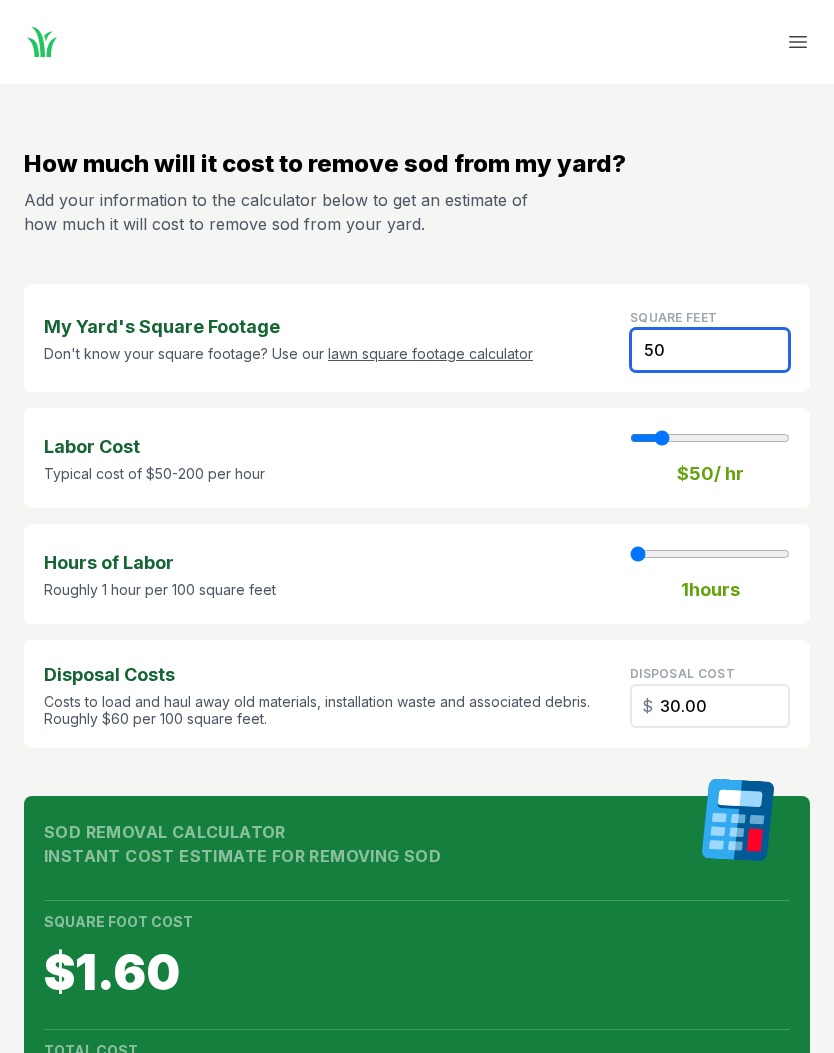 type on "5" 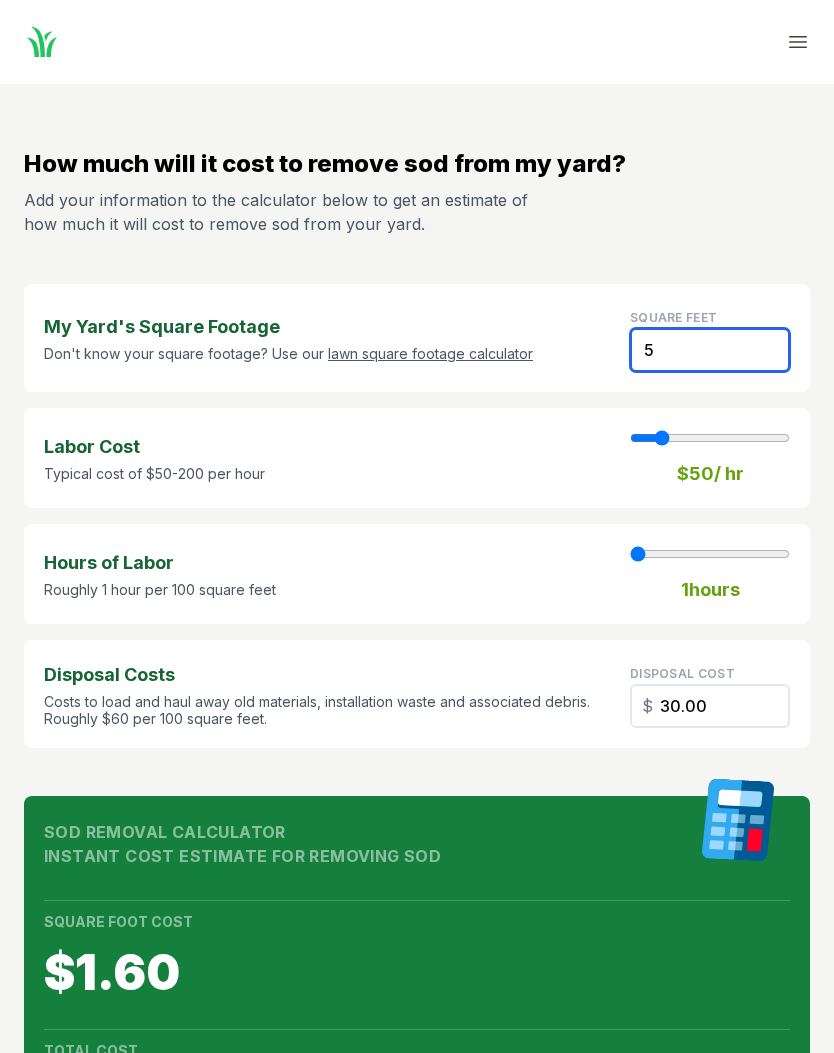 type on "3.00" 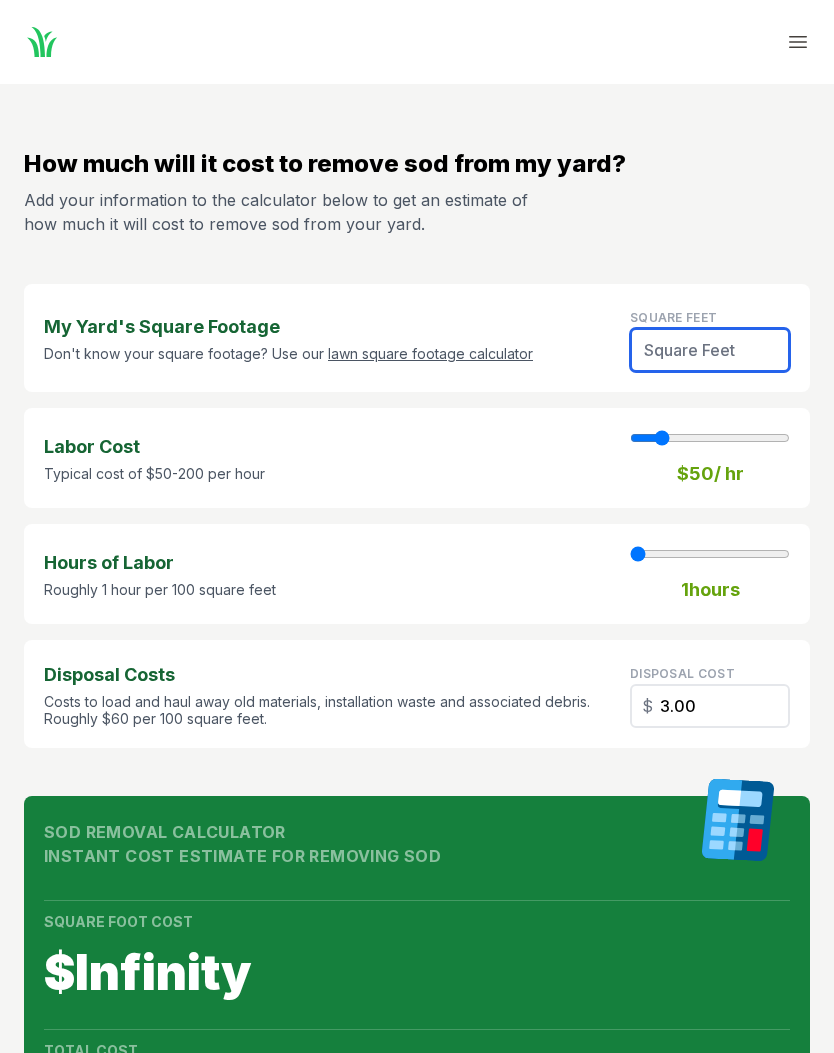 type on "1" 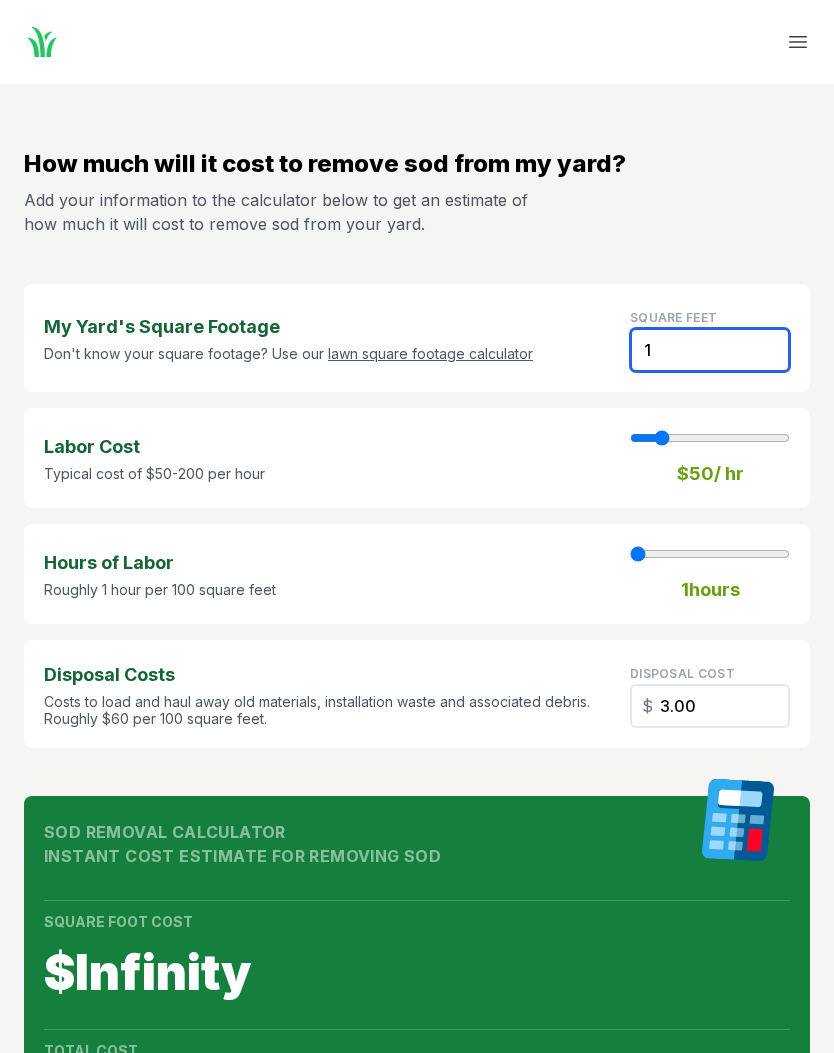 type on "0.60" 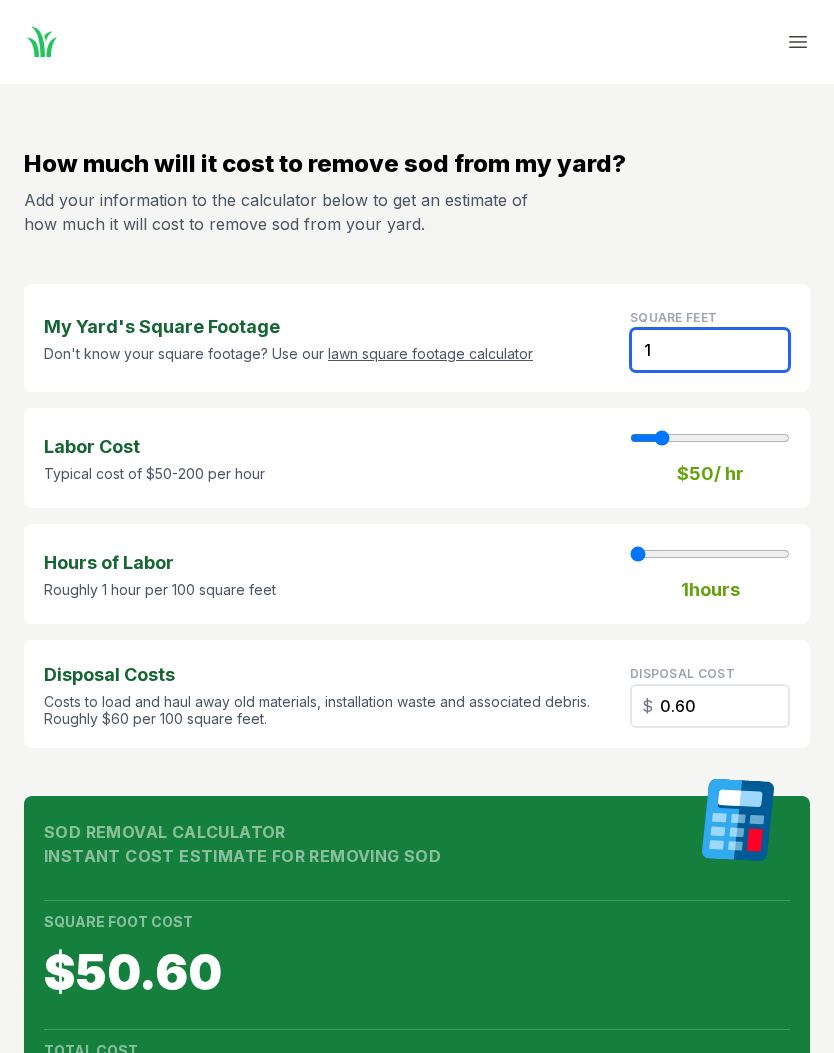 type on "16" 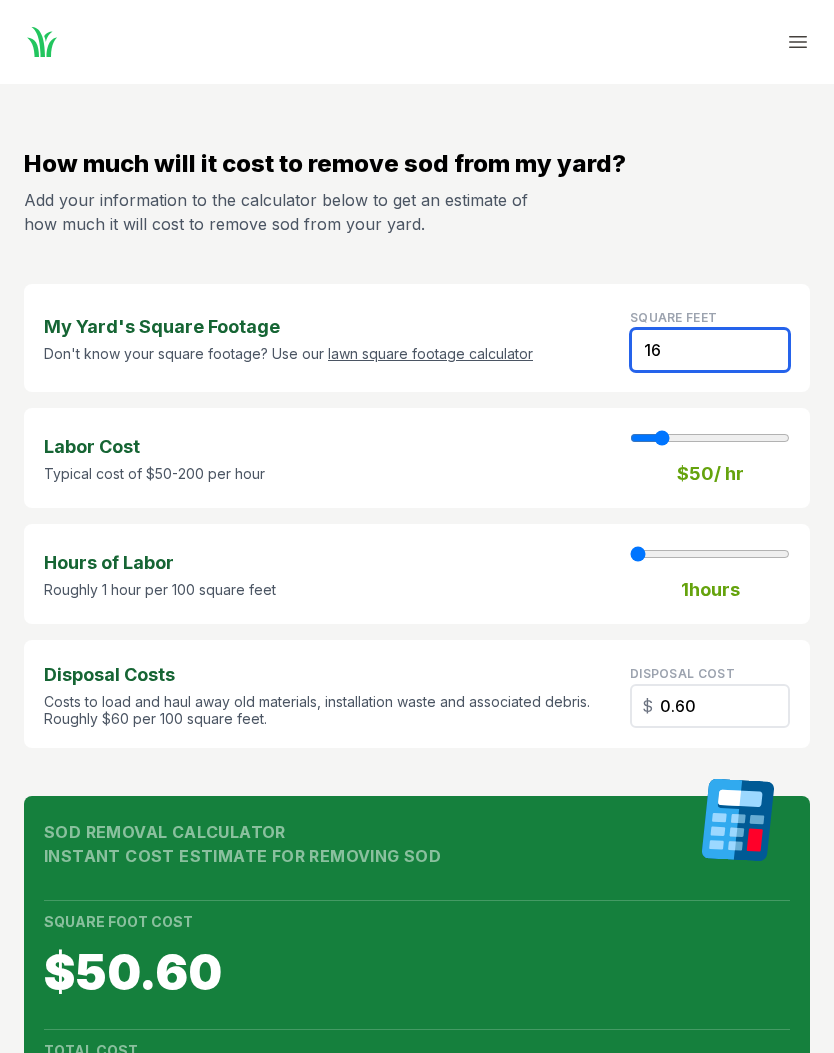 type on "9.60" 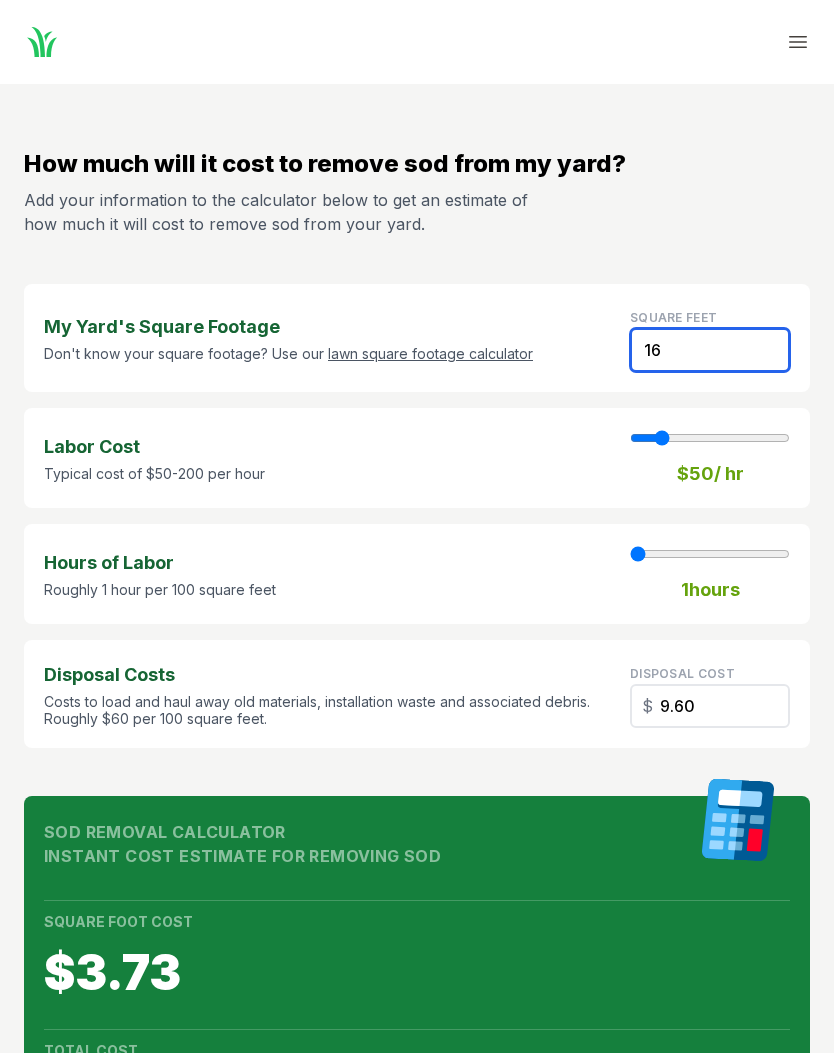 type on "165" 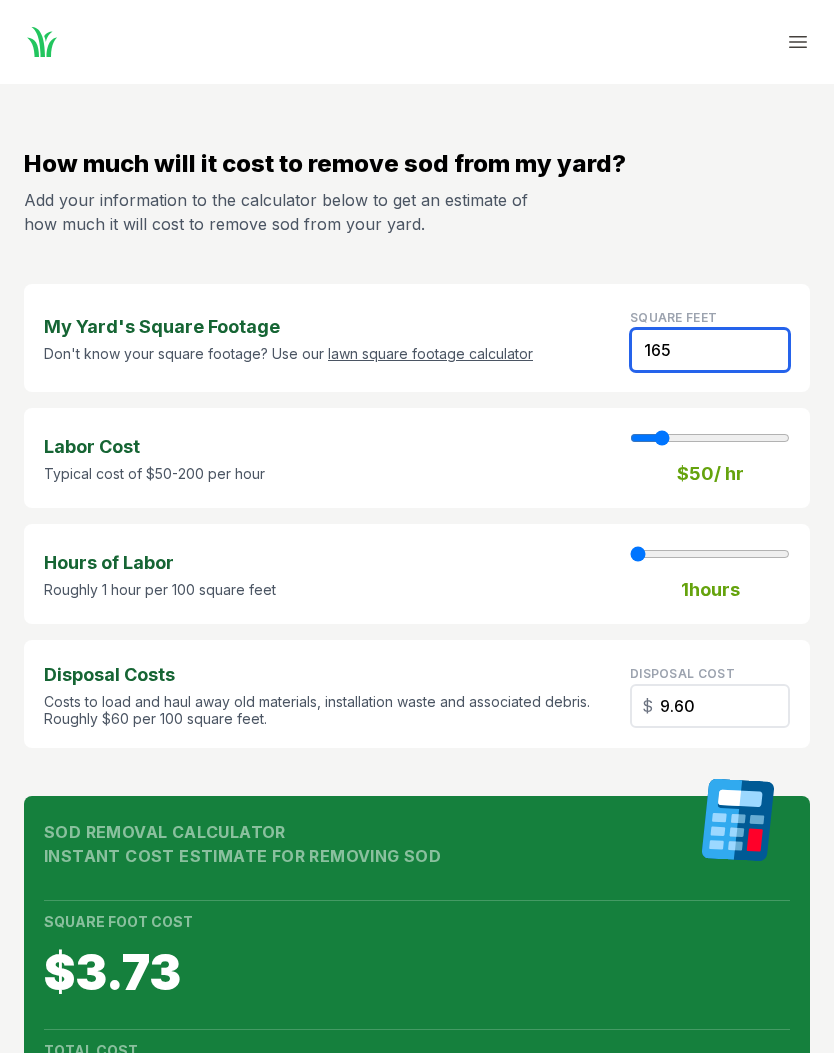type on "1" 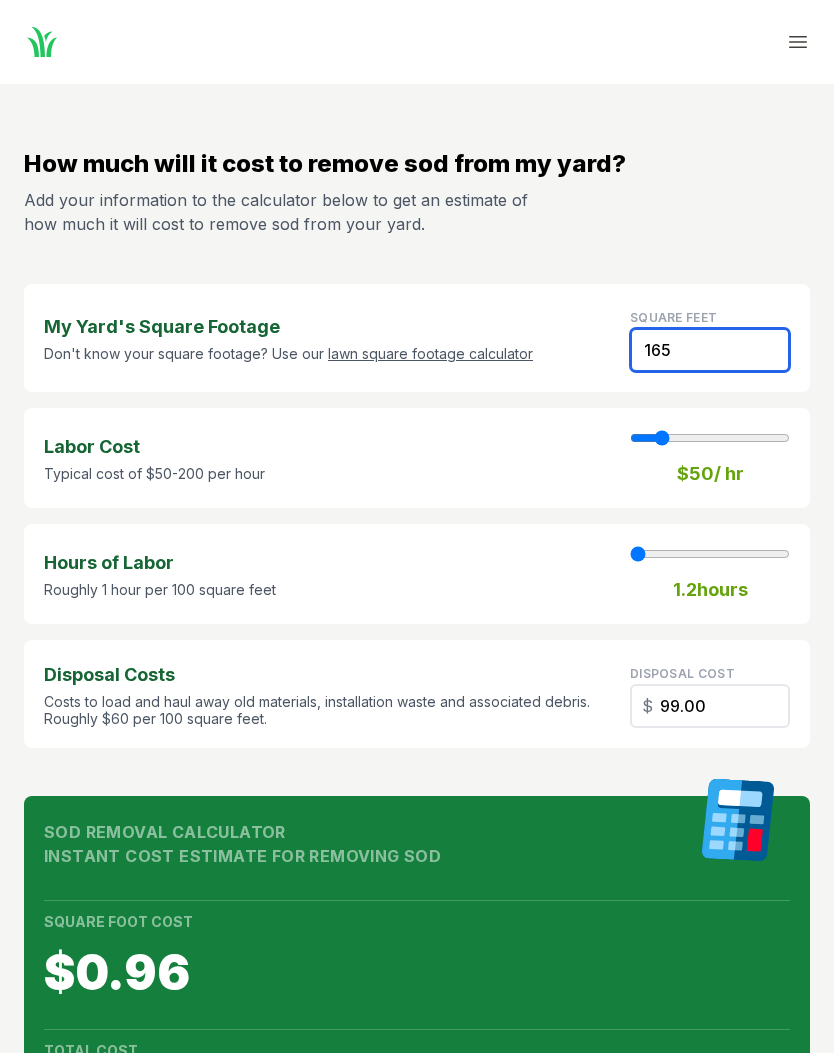 type on "1650" 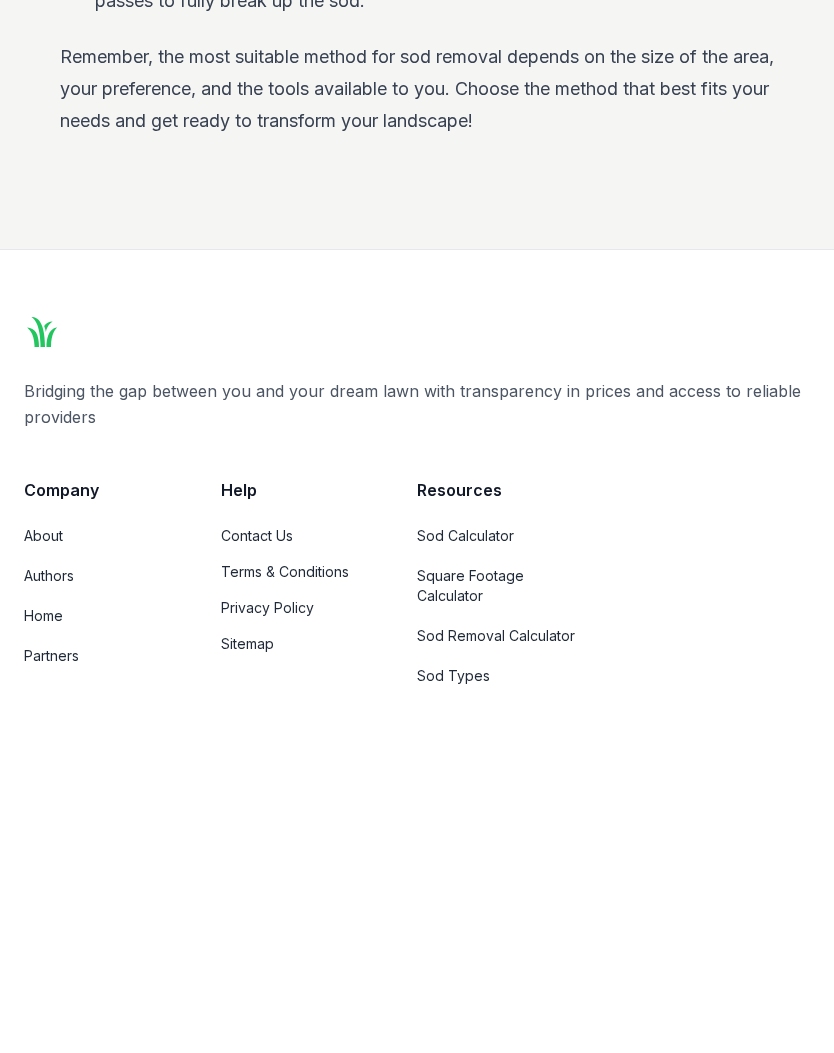 scroll, scrollTop: 3979, scrollLeft: 0, axis: vertical 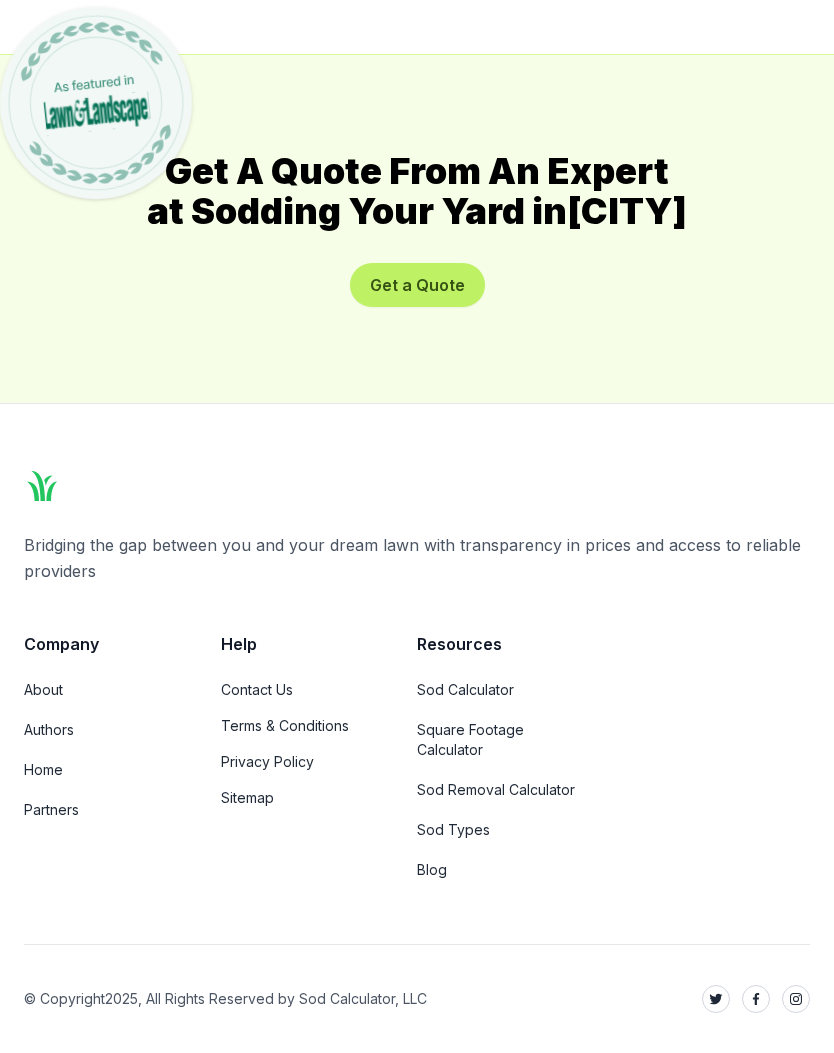 click on "Sod Calculator" at bounding box center [499, 690] 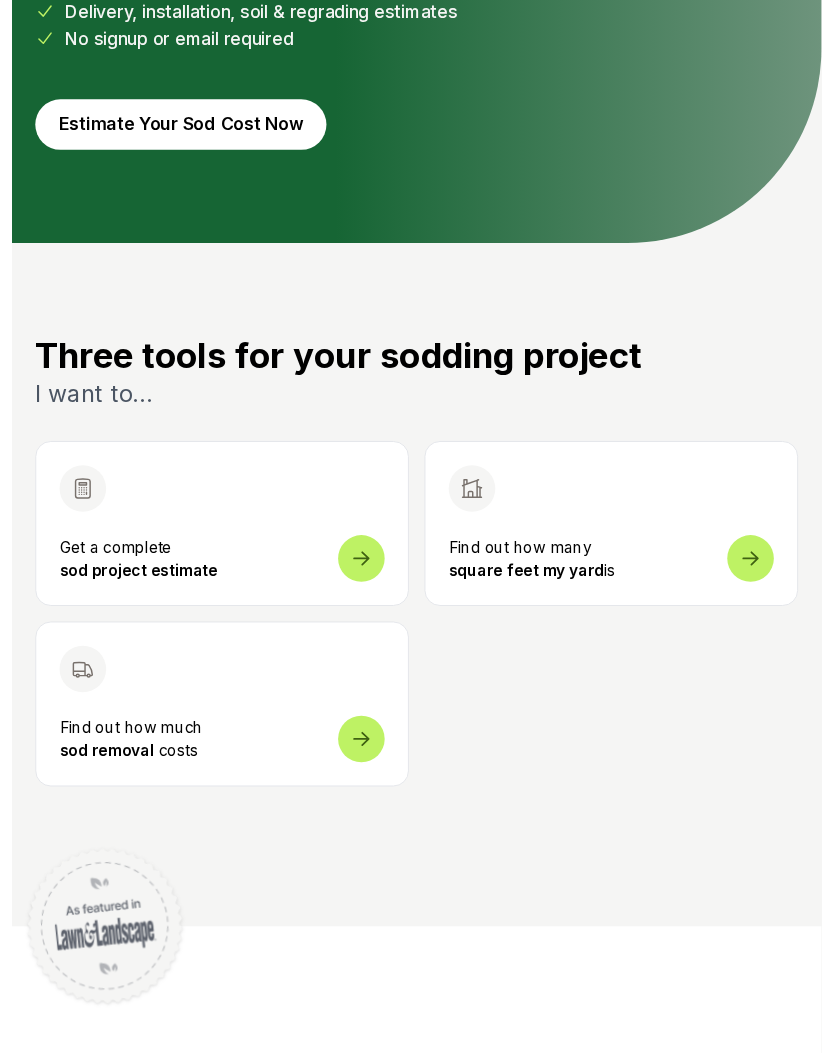 scroll, scrollTop: 494, scrollLeft: 0, axis: vertical 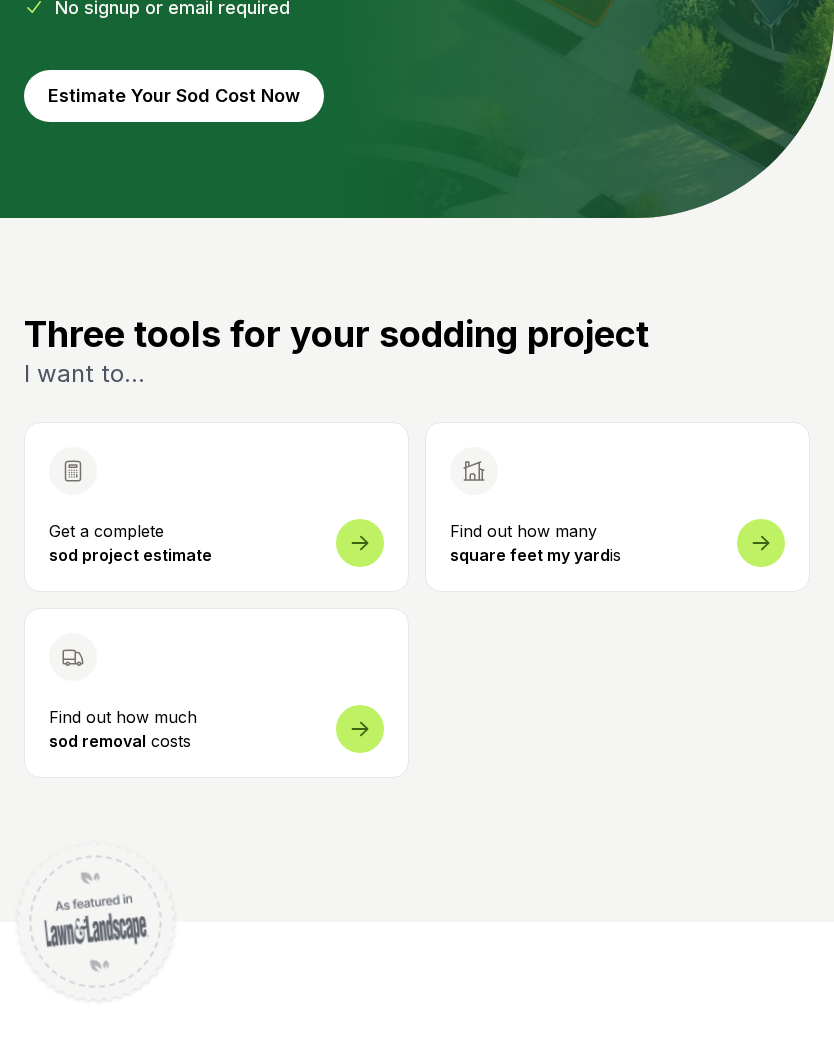 click on "Estimate Your Sod Cost Now" at bounding box center (174, 96) 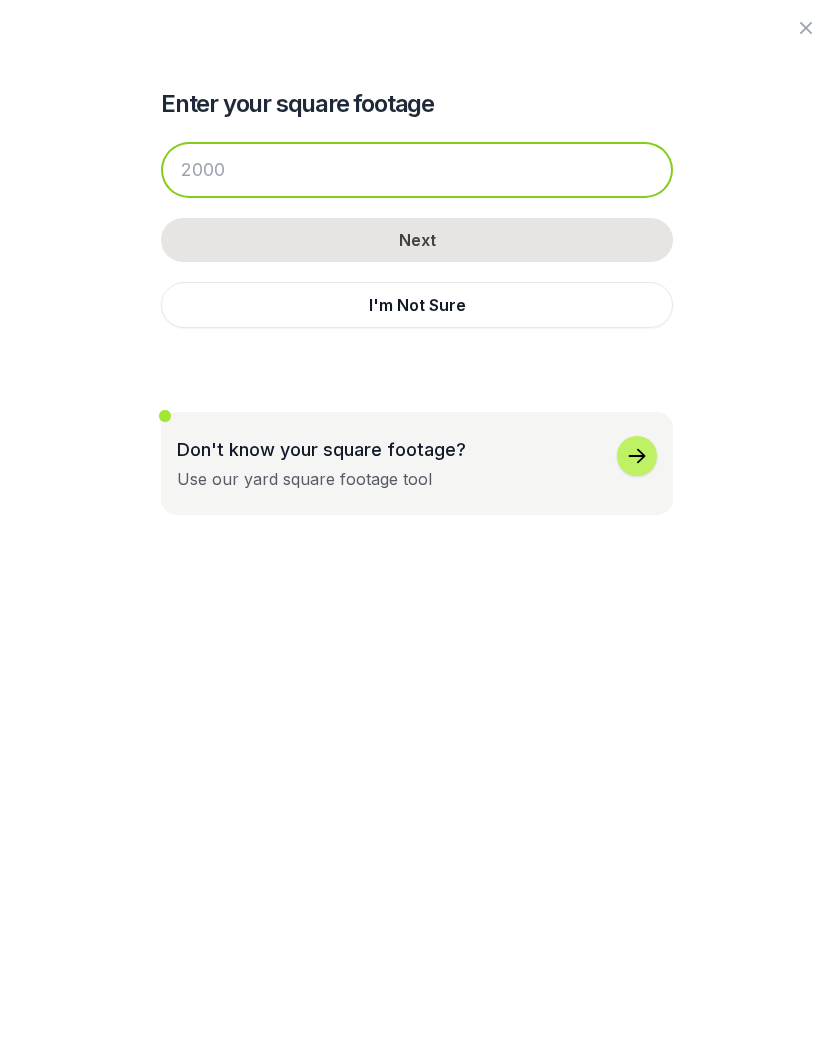 click at bounding box center (417, 170) 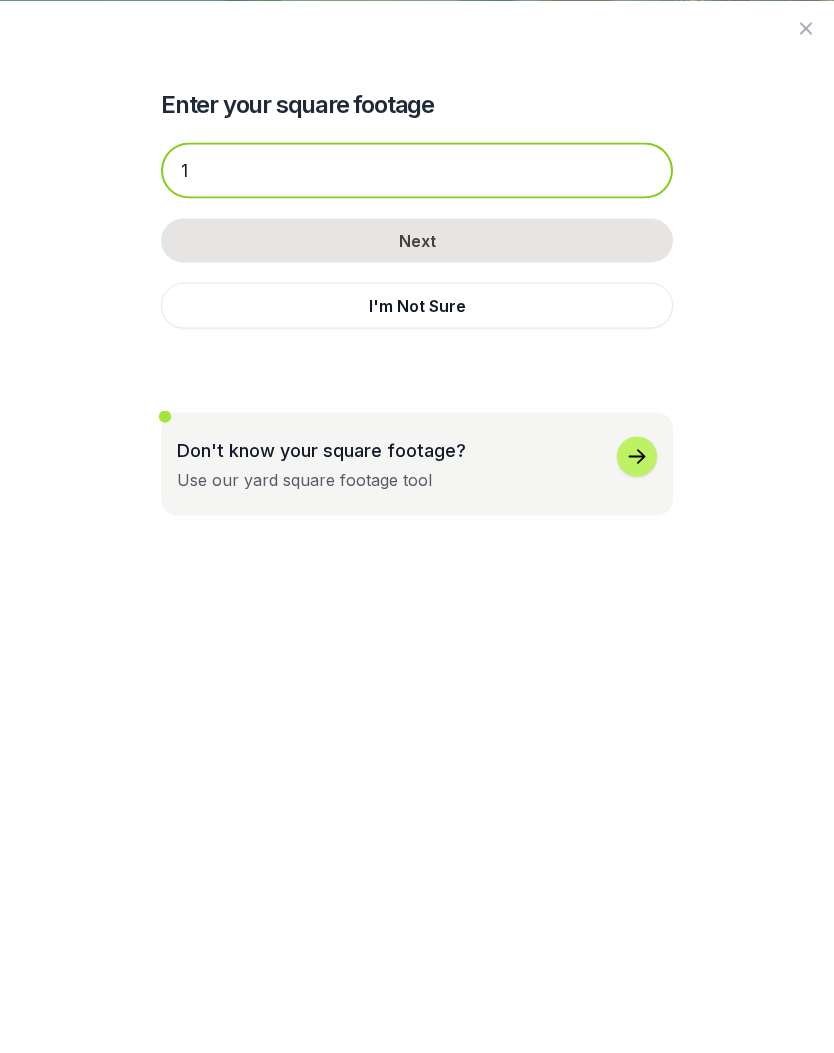 scroll, scrollTop: 493, scrollLeft: 0, axis: vertical 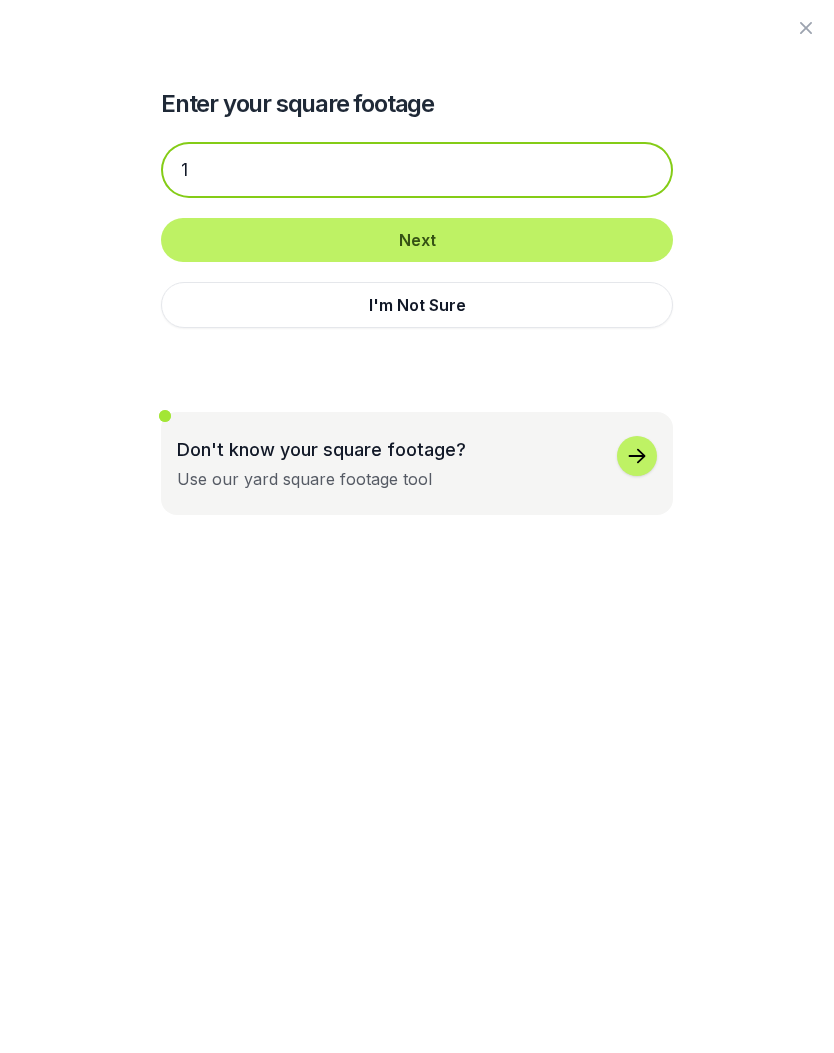 type on "1650" 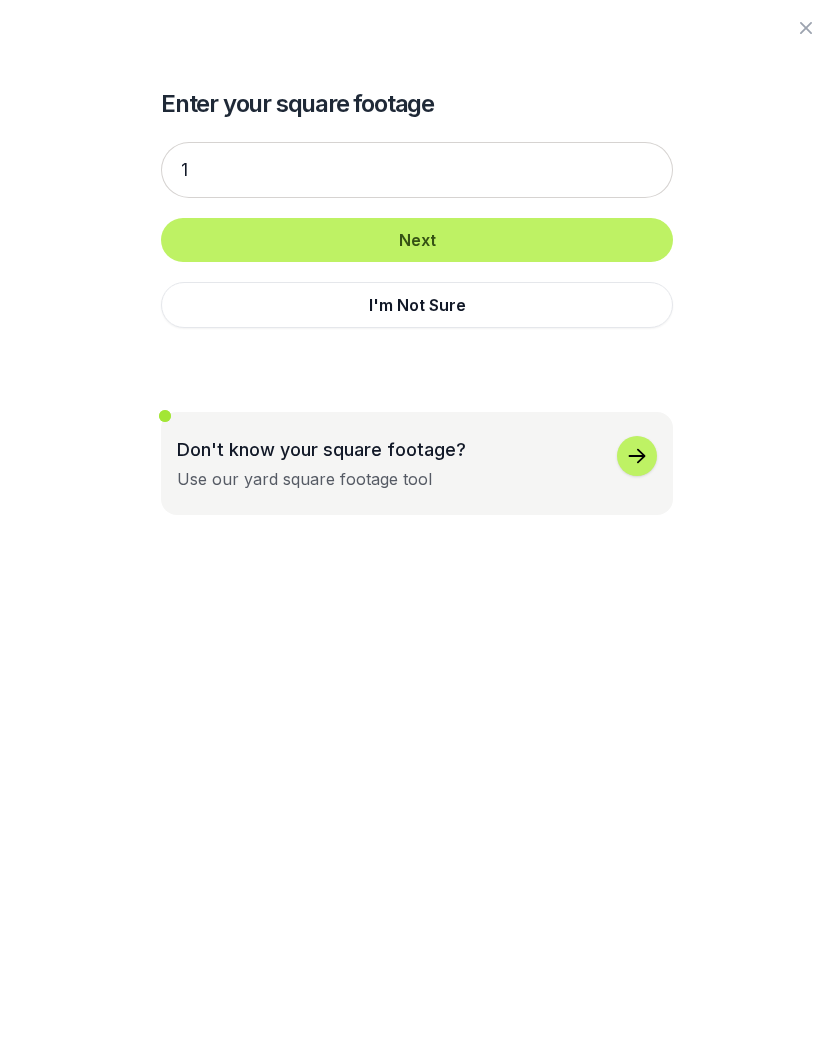 click on "Next" at bounding box center (417, 240) 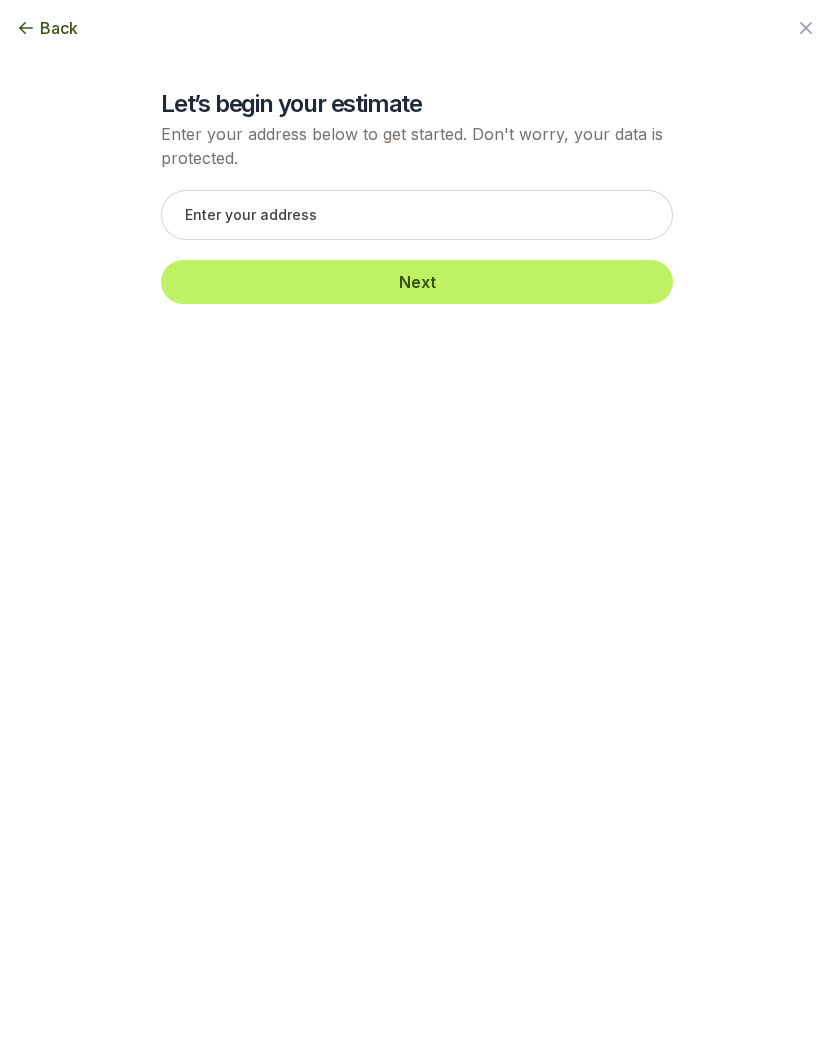 scroll, scrollTop: 494, scrollLeft: 0, axis: vertical 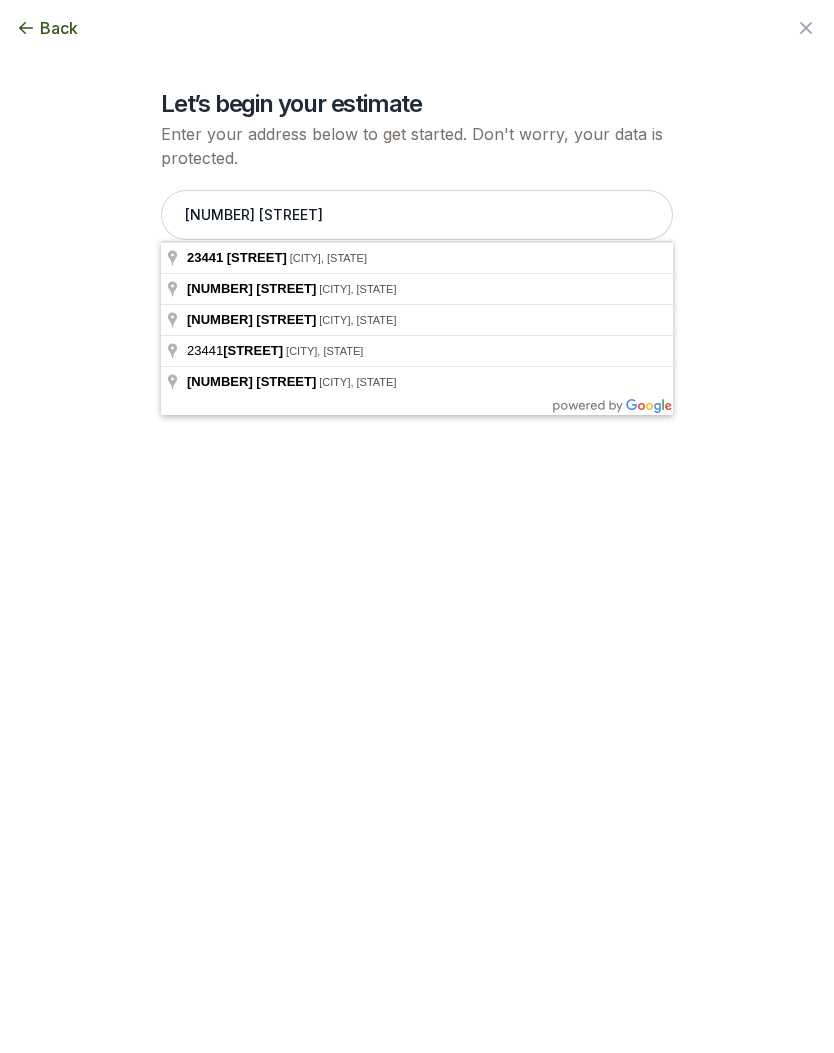 type on "23441 East Rockinghorse Parkway, Parker, CO" 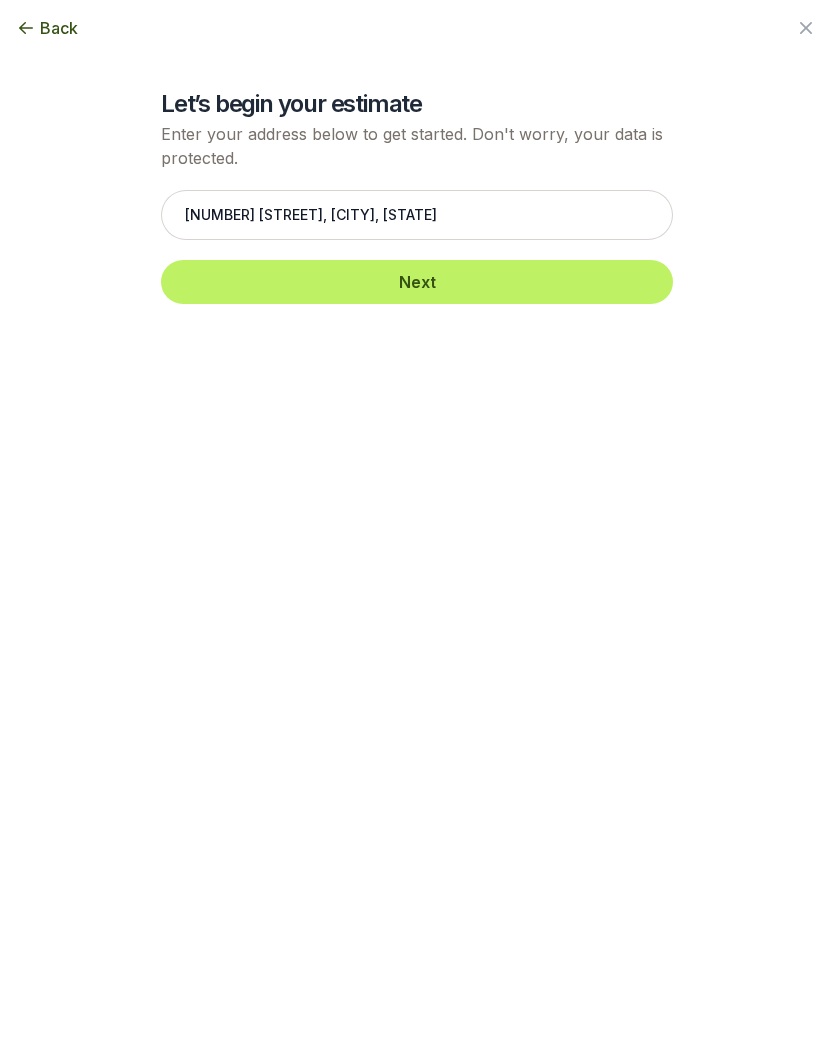 scroll, scrollTop: 494, scrollLeft: 0, axis: vertical 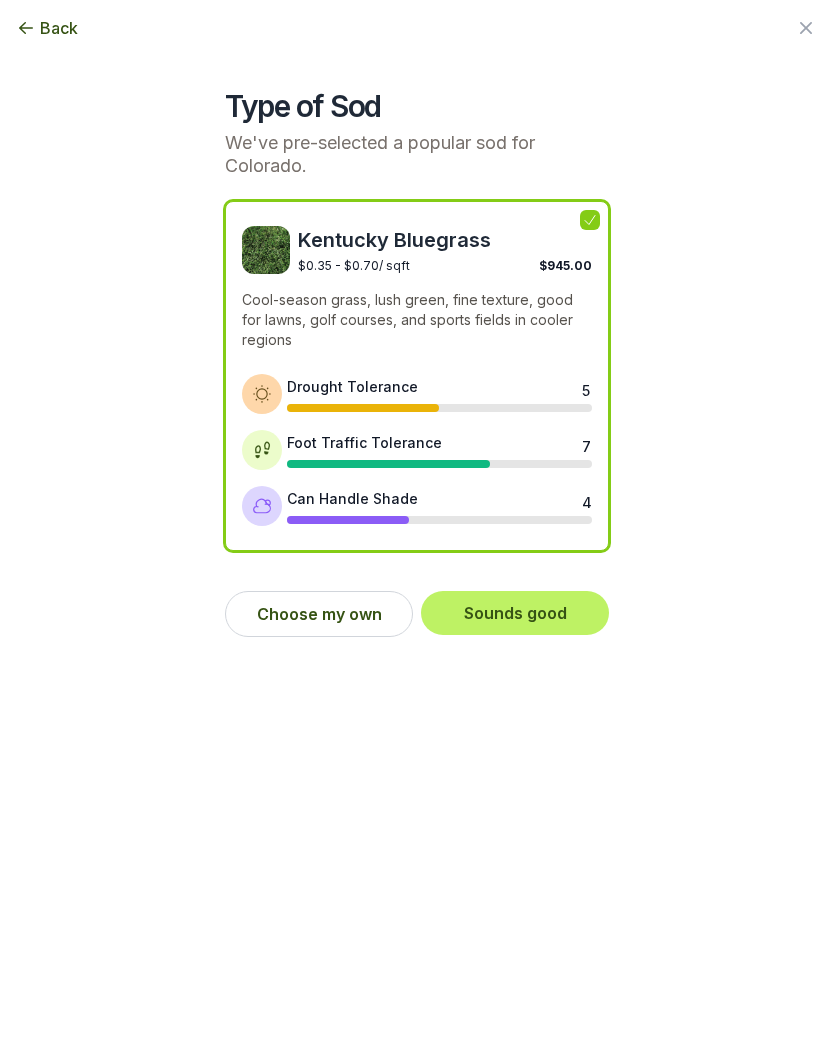 click on "Choose my own" at bounding box center [319, 614] 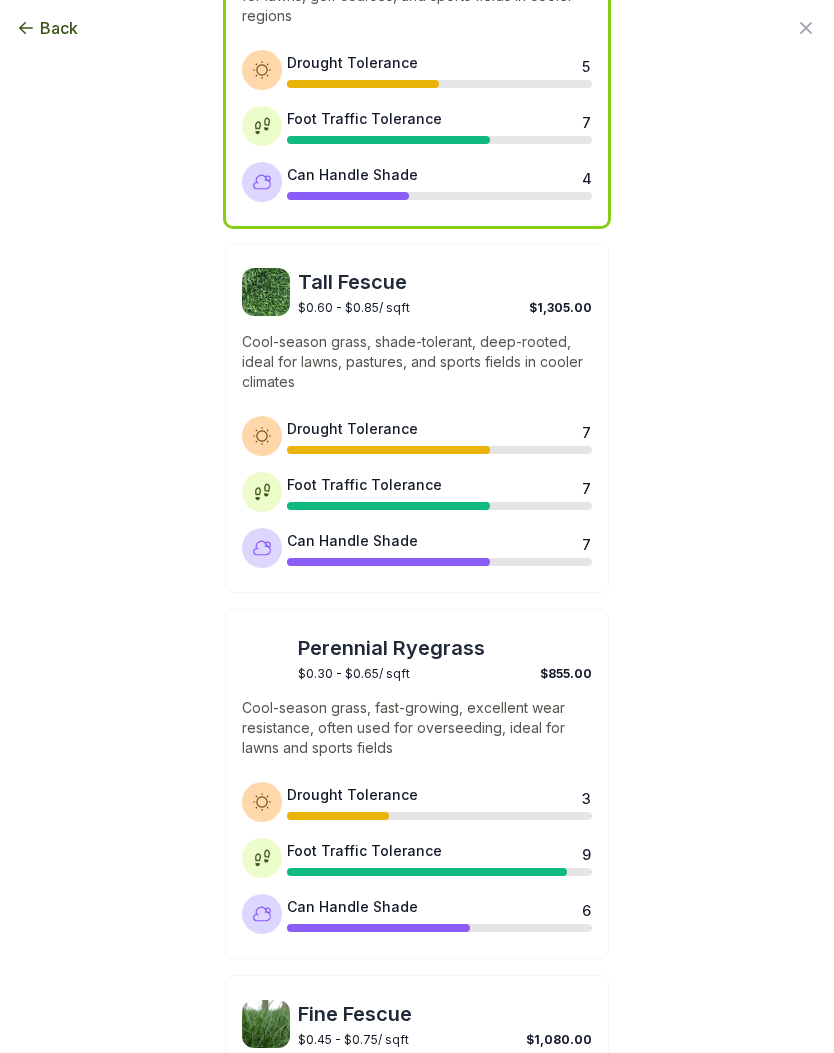 scroll, scrollTop: 325, scrollLeft: 0, axis: vertical 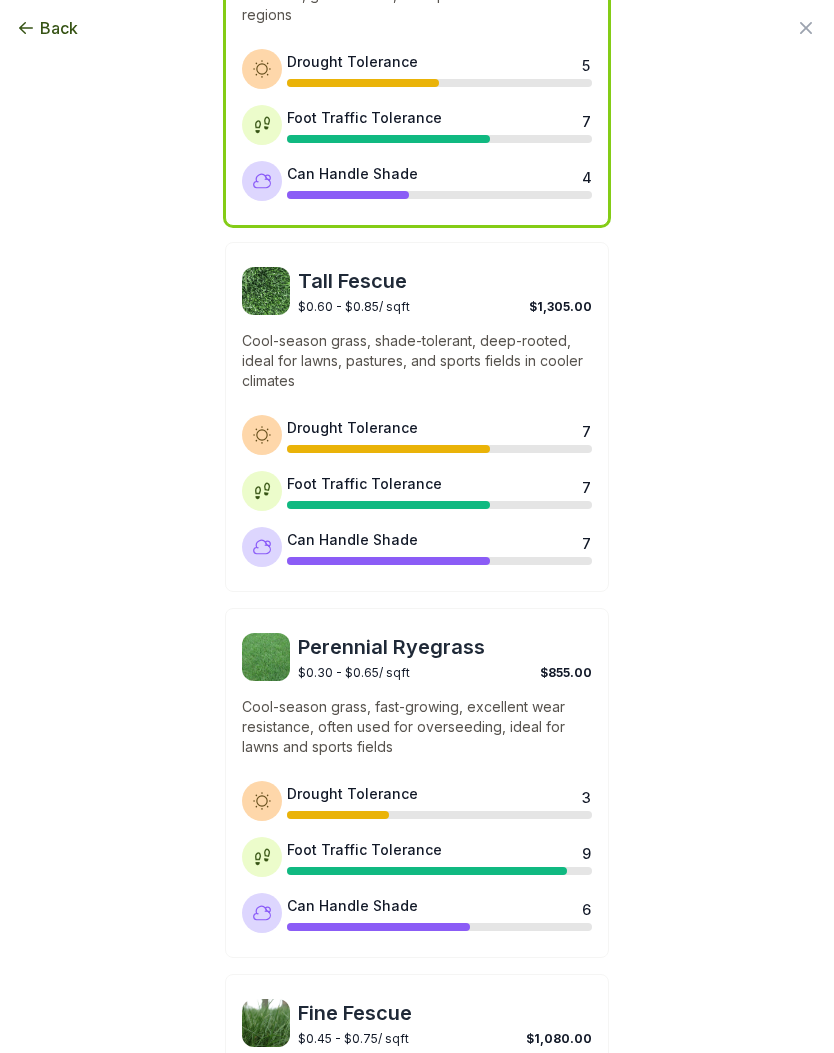 click on "Drought Tolerance 7" at bounding box center [439, 435] 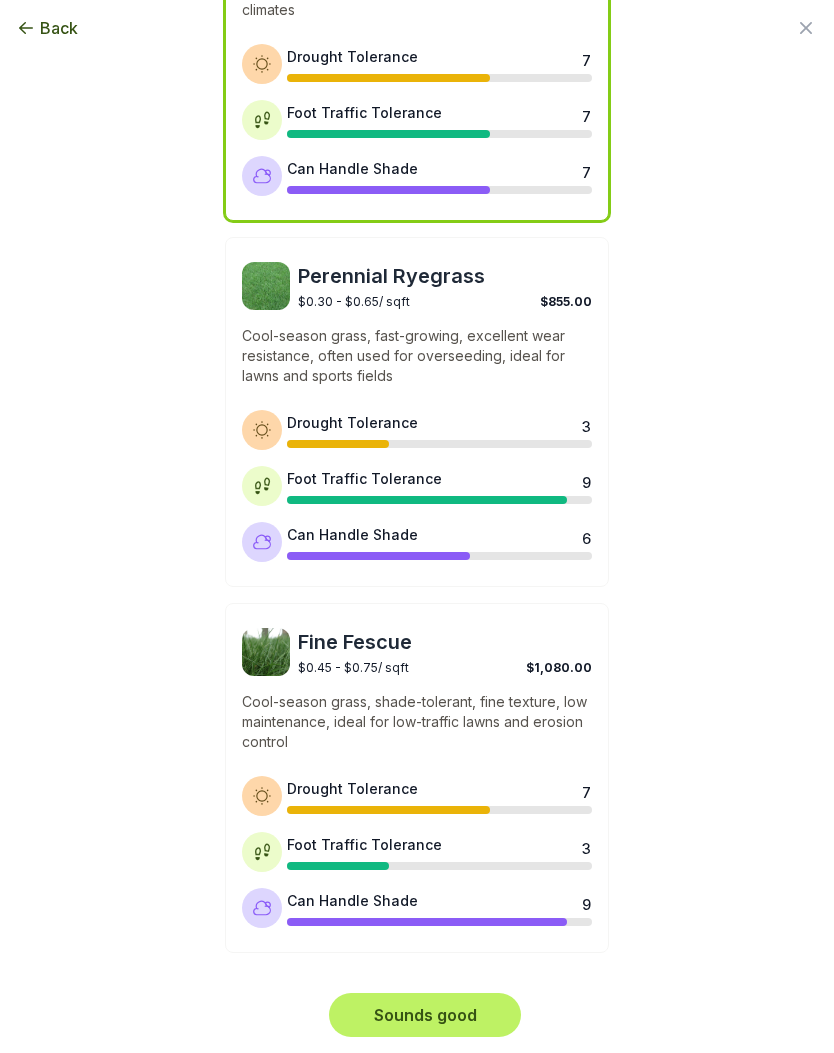 scroll, scrollTop: 695, scrollLeft: 0, axis: vertical 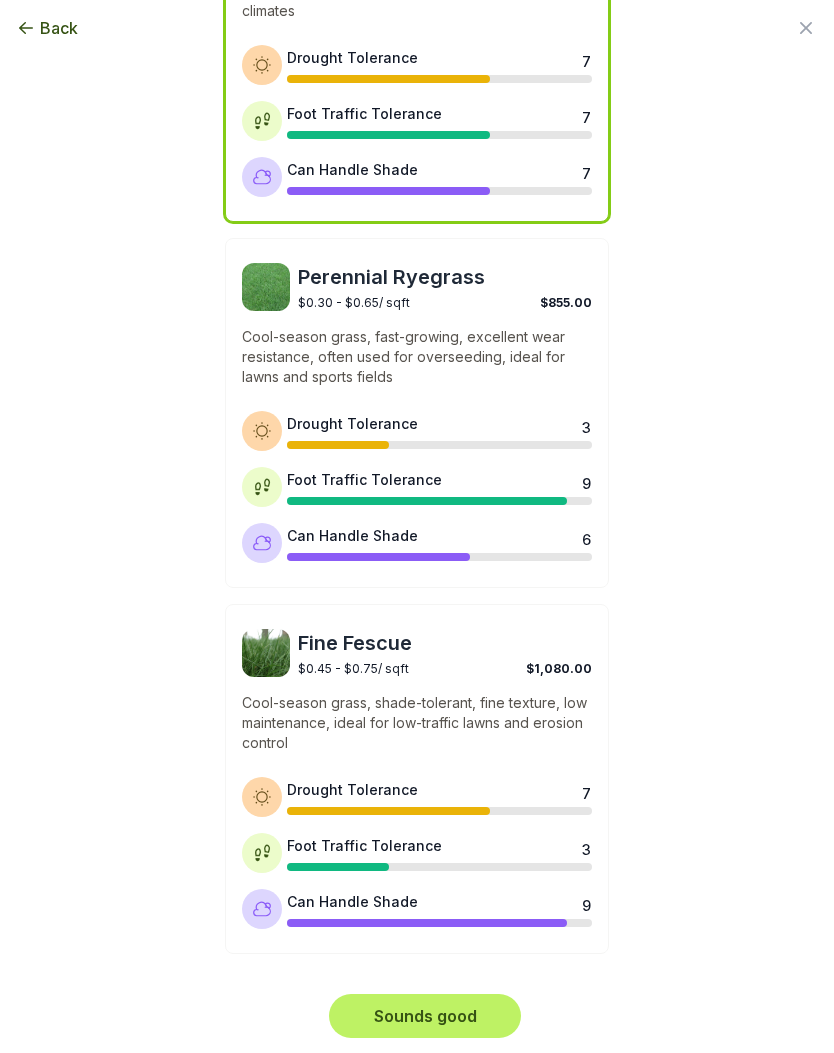 click on "Sounds good" at bounding box center [425, 1016] 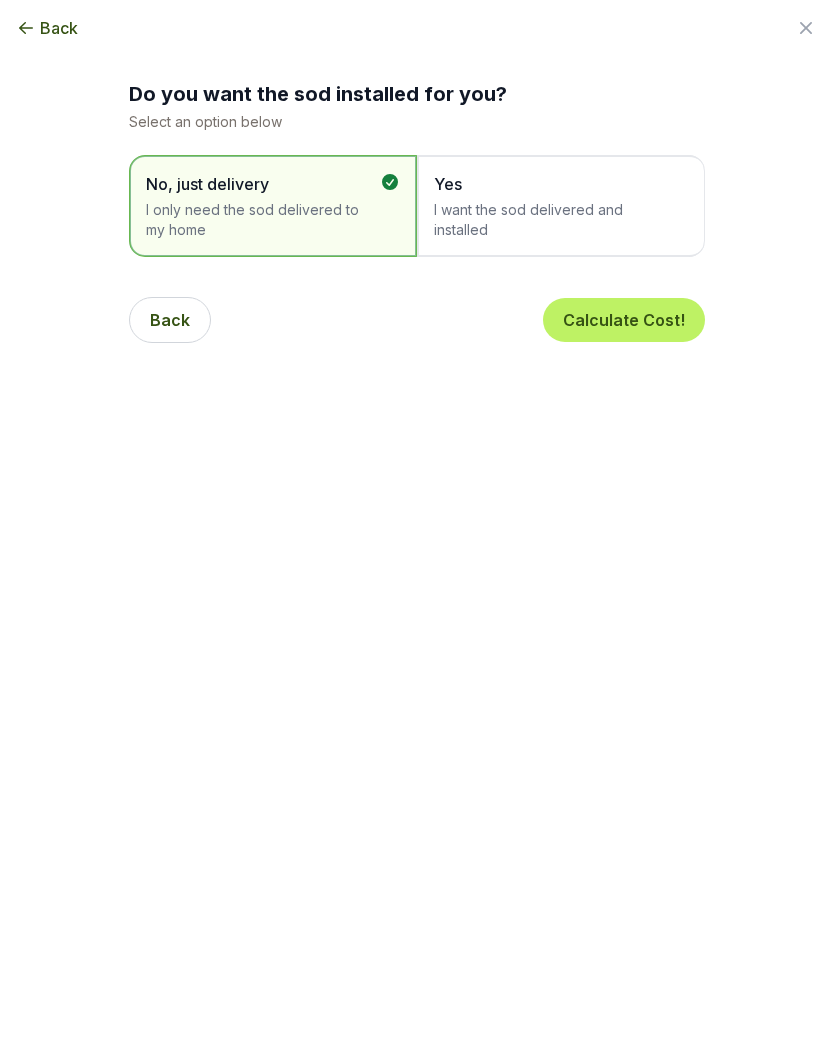 click on "I want the sod delivered and installed" at bounding box center [551, 220] 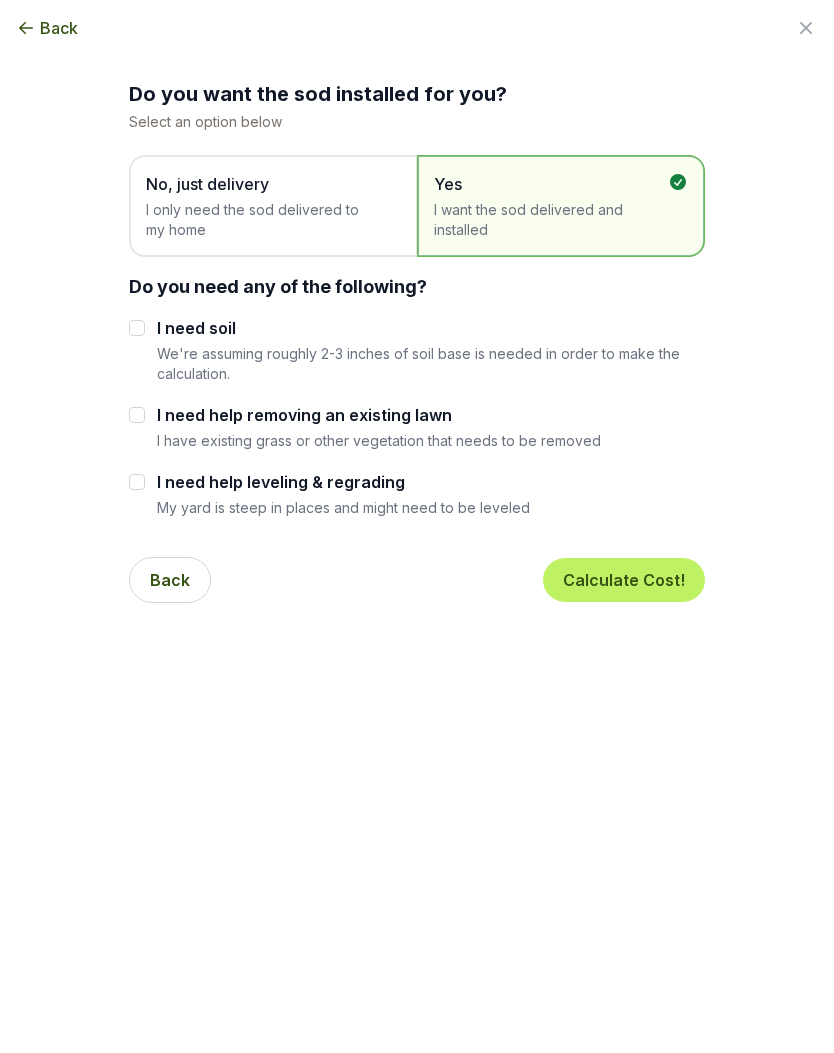 click on "I need soil" at bounding box center [137, 328] 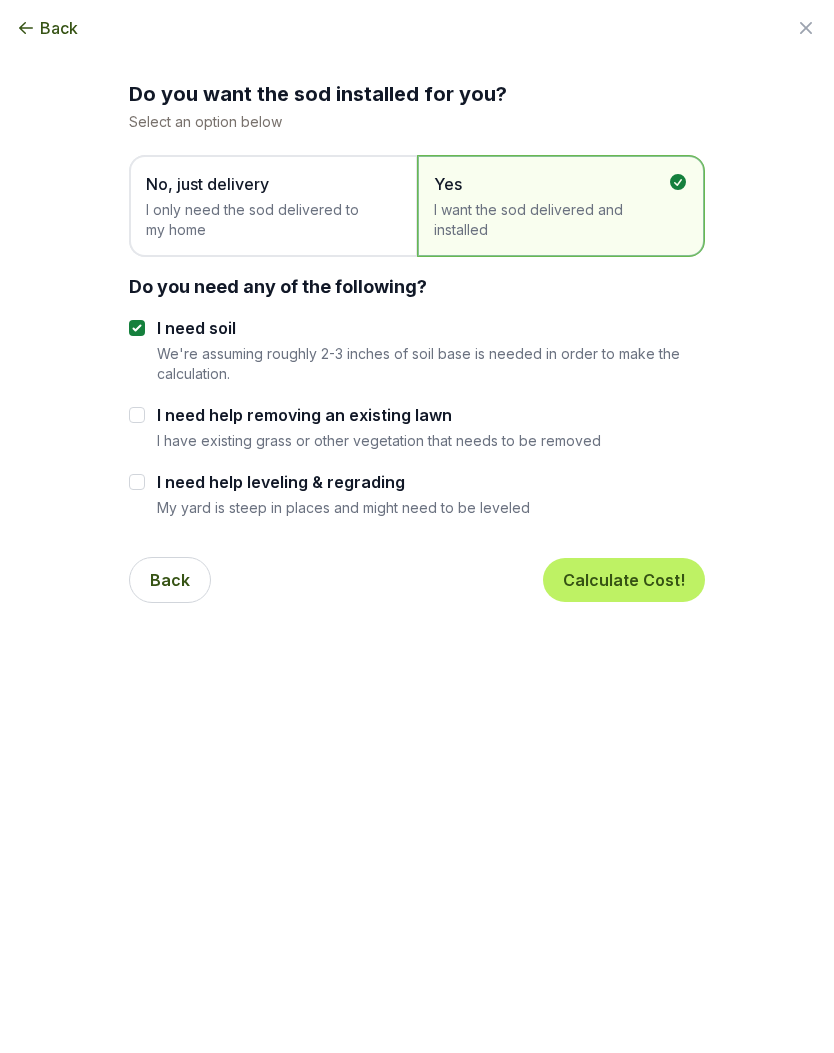 checkbox on "true" 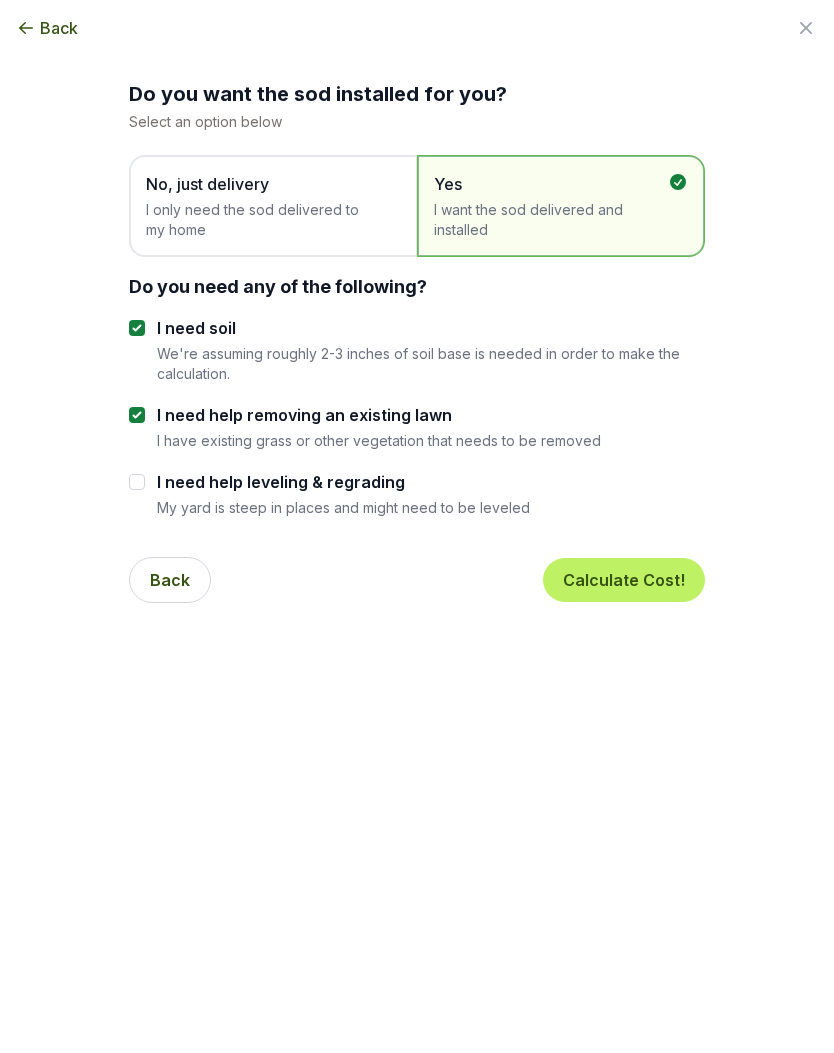 checkbox on "true" 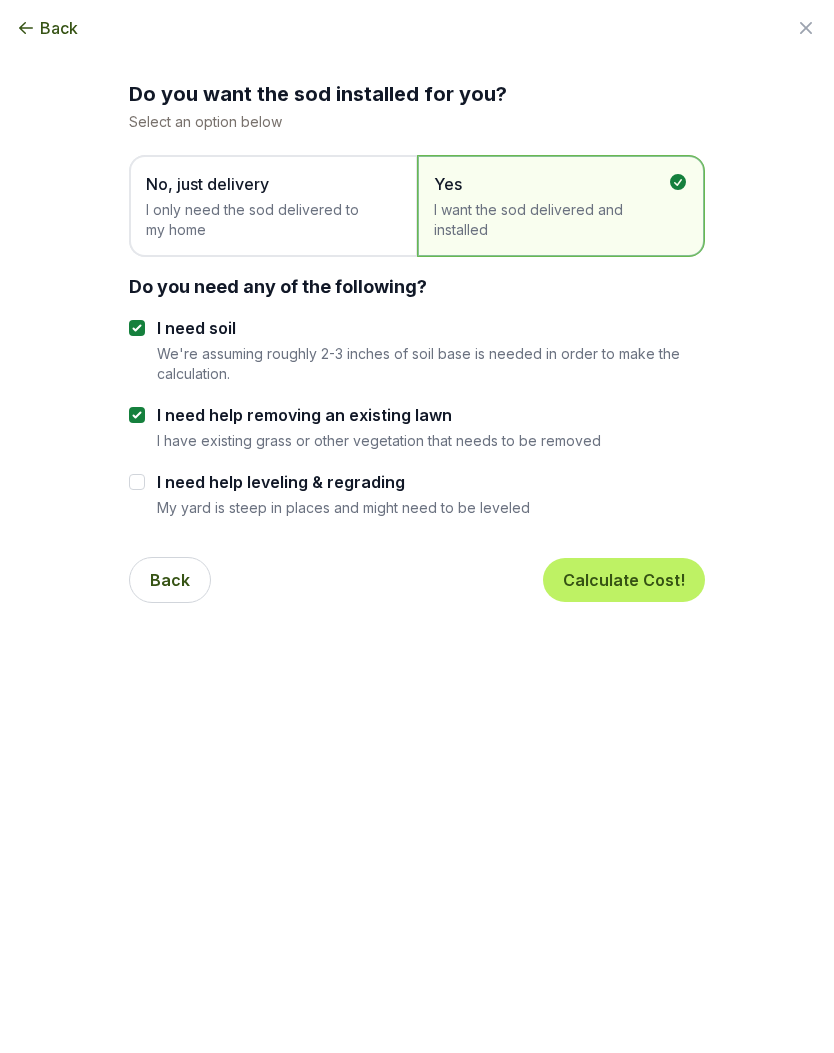 click on "Calculate Cost!" at bounding box center [624, 580] 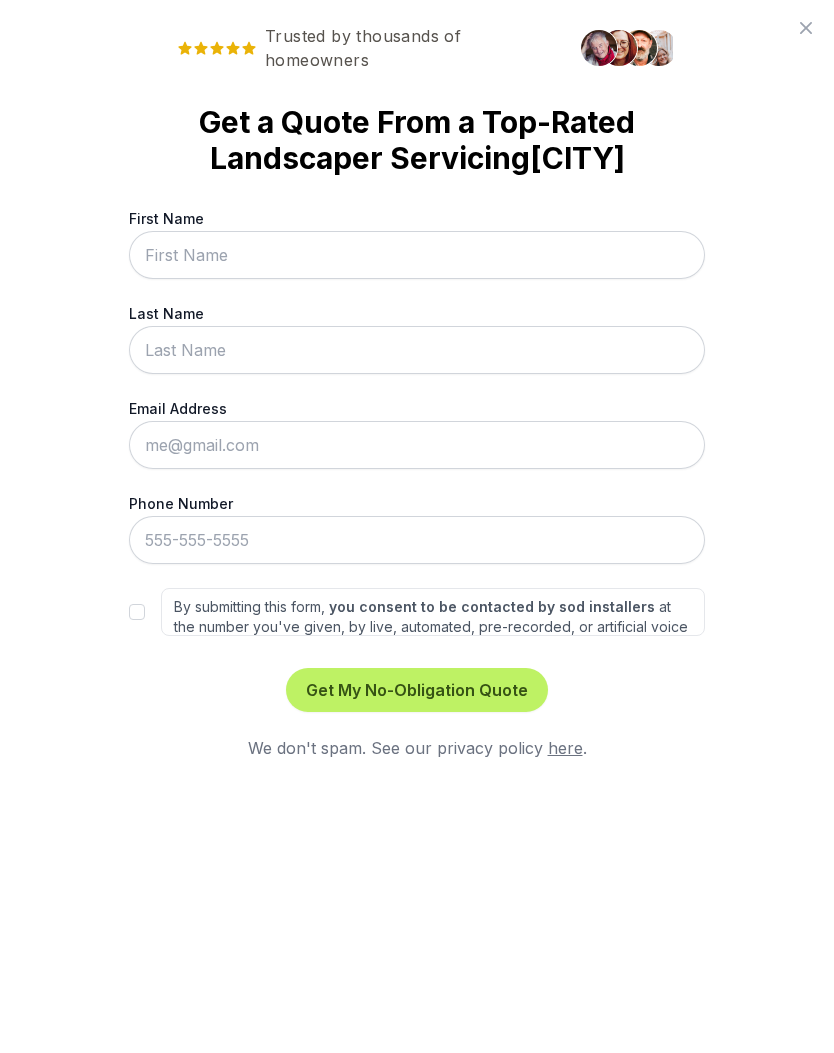 click on "First Name" at bounding box center (417, 255) 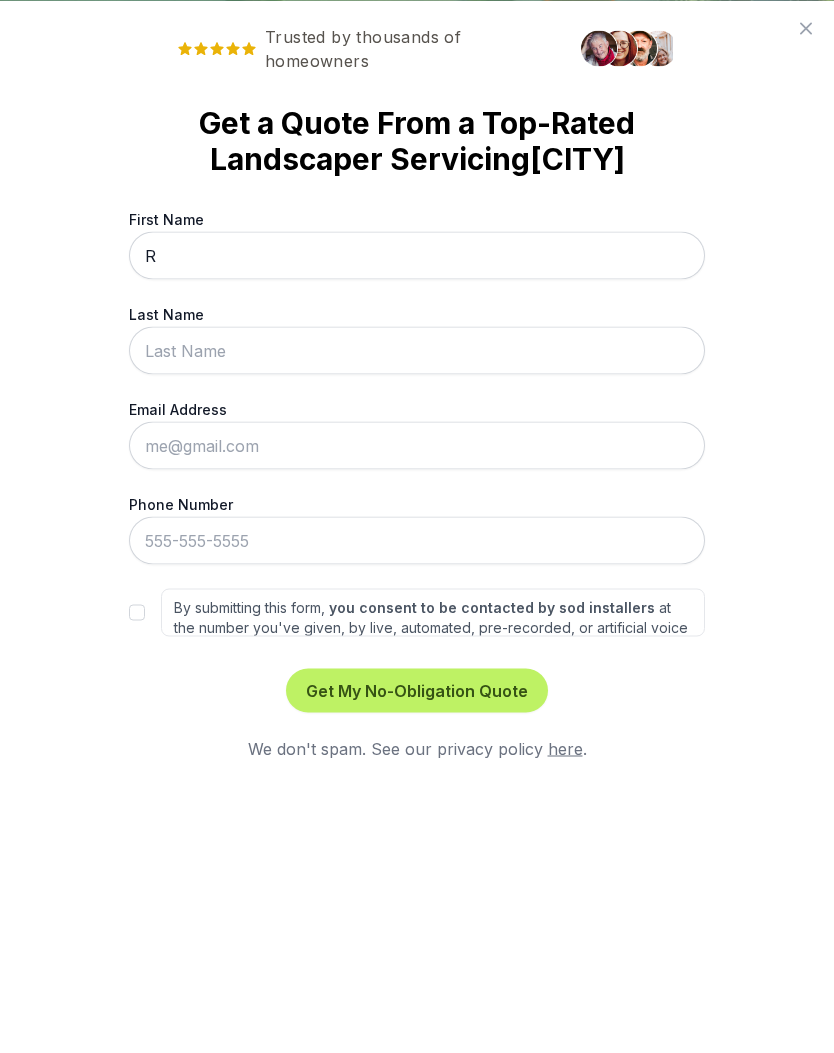 scroll, scrollTop: 493, scrollLeft: 0, axis: vertical 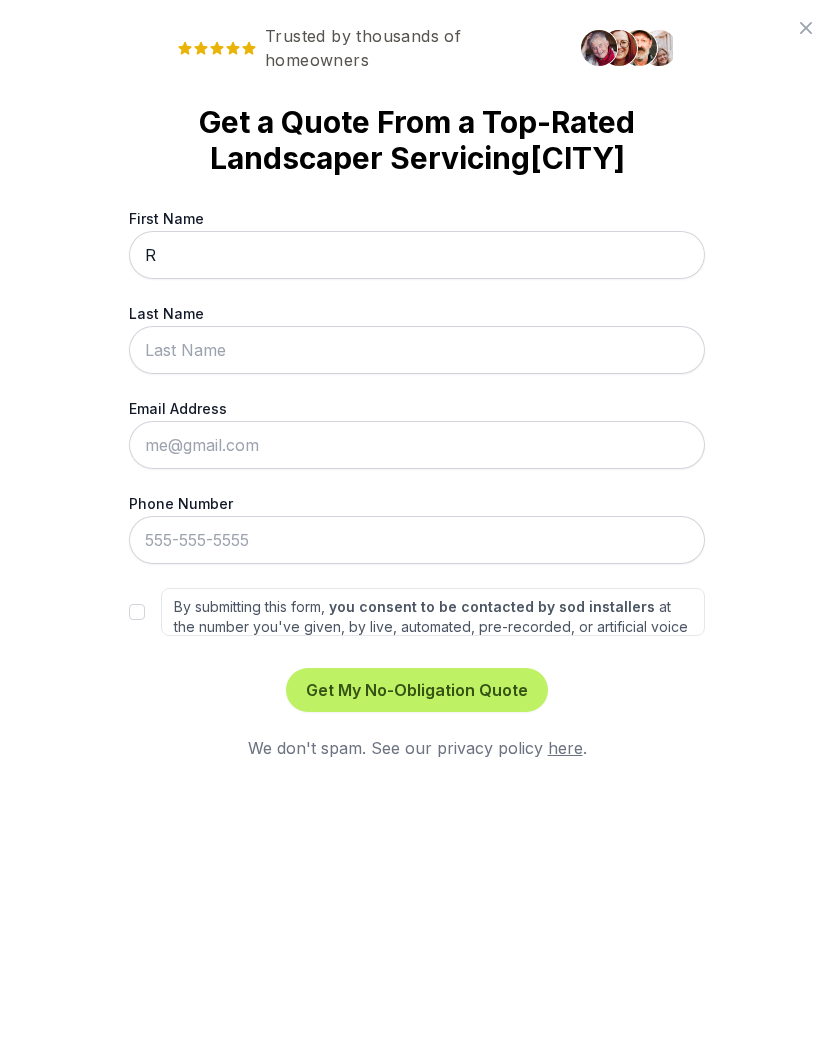 type on "Ronald" 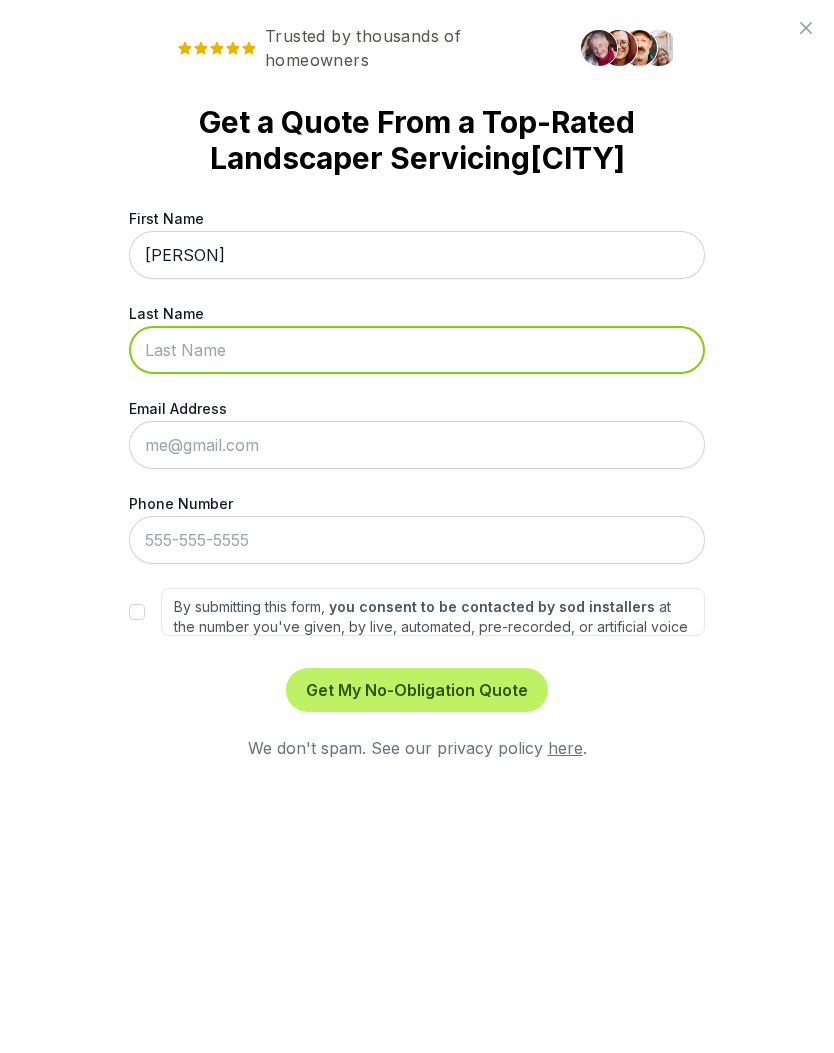type on "Lee" 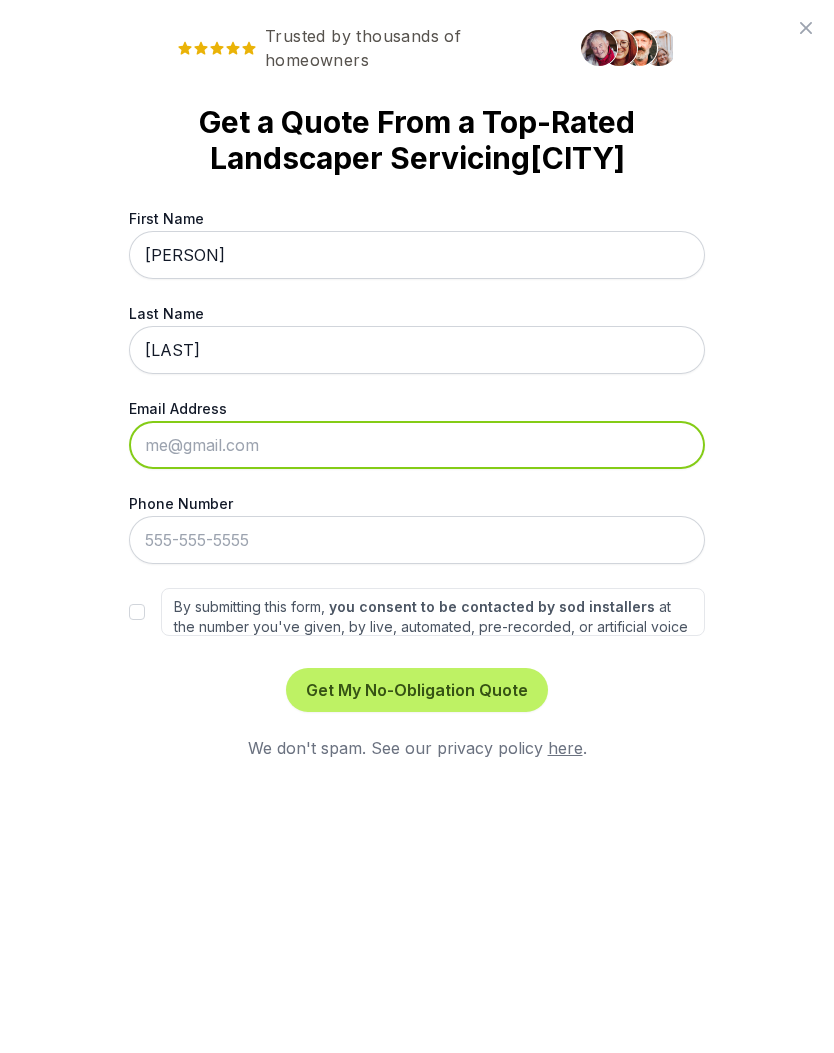 type on "ronlee07@gmail.com" 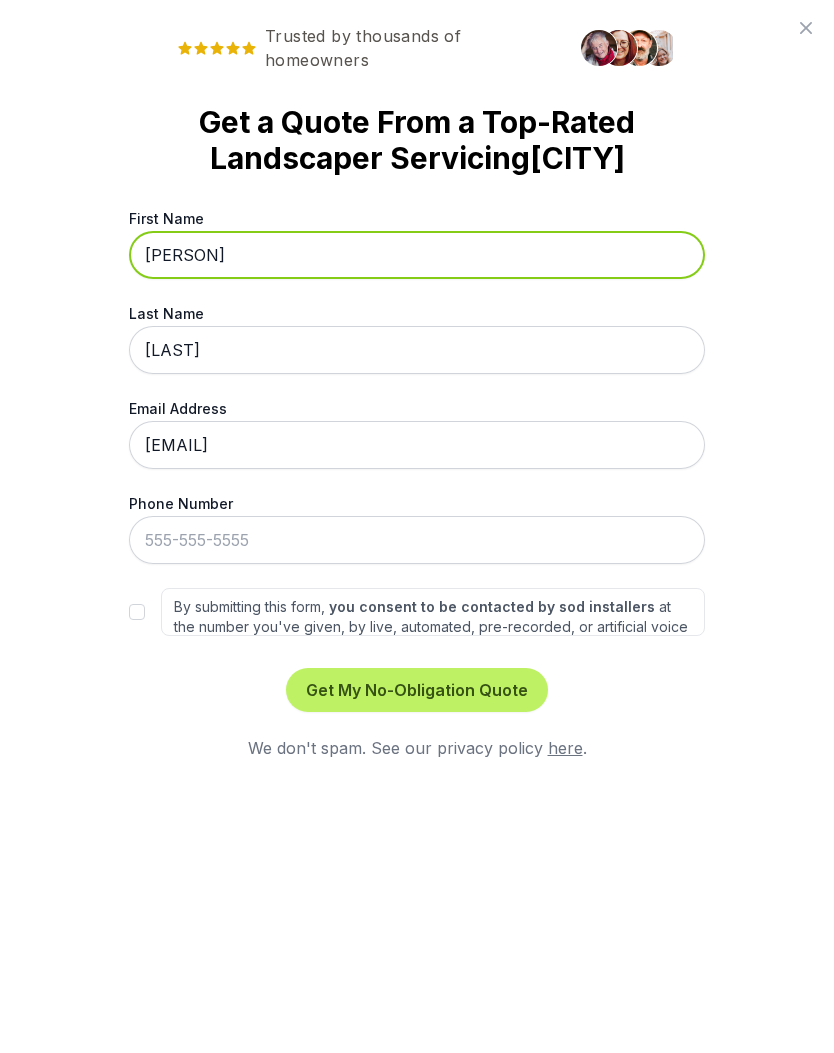 scroll, scrollTop: 494, scrollLeft: 0, axis: vertical 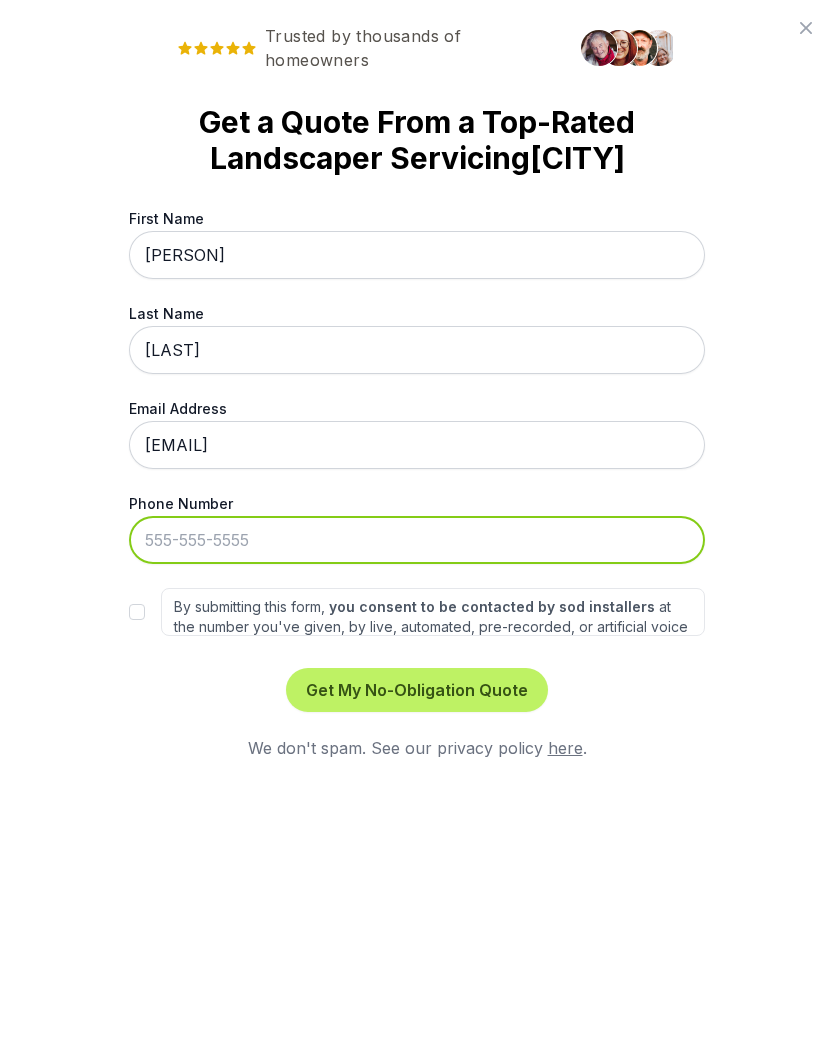 type on "2132760818" 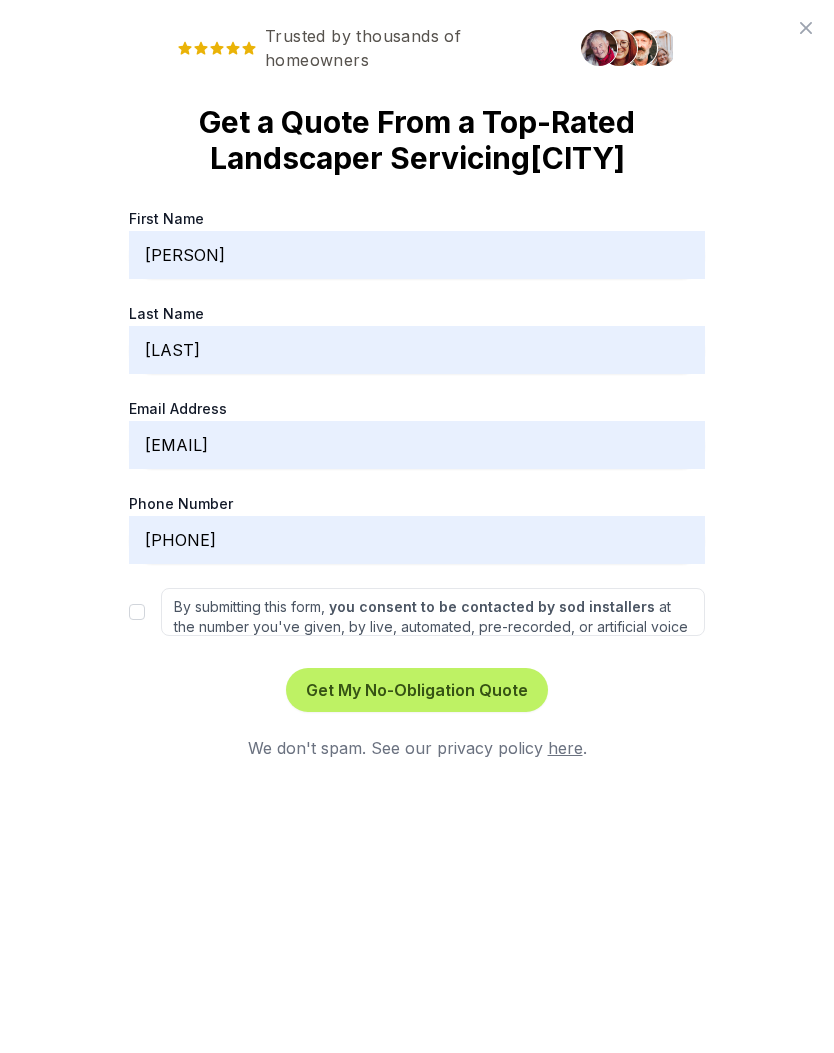 click on "Get My No-Obligation Quote" at bounding box center (417, 690) 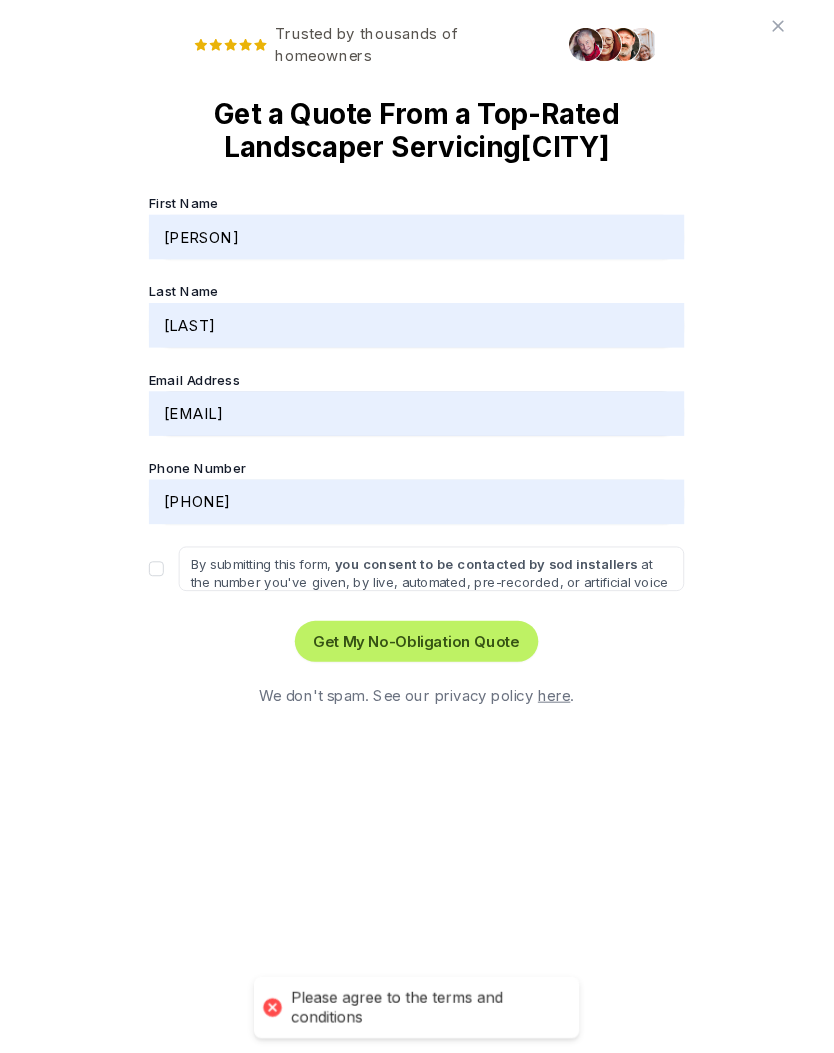 scroll, scrollTop: 1036, scrollLeft: 0, axis: vertical 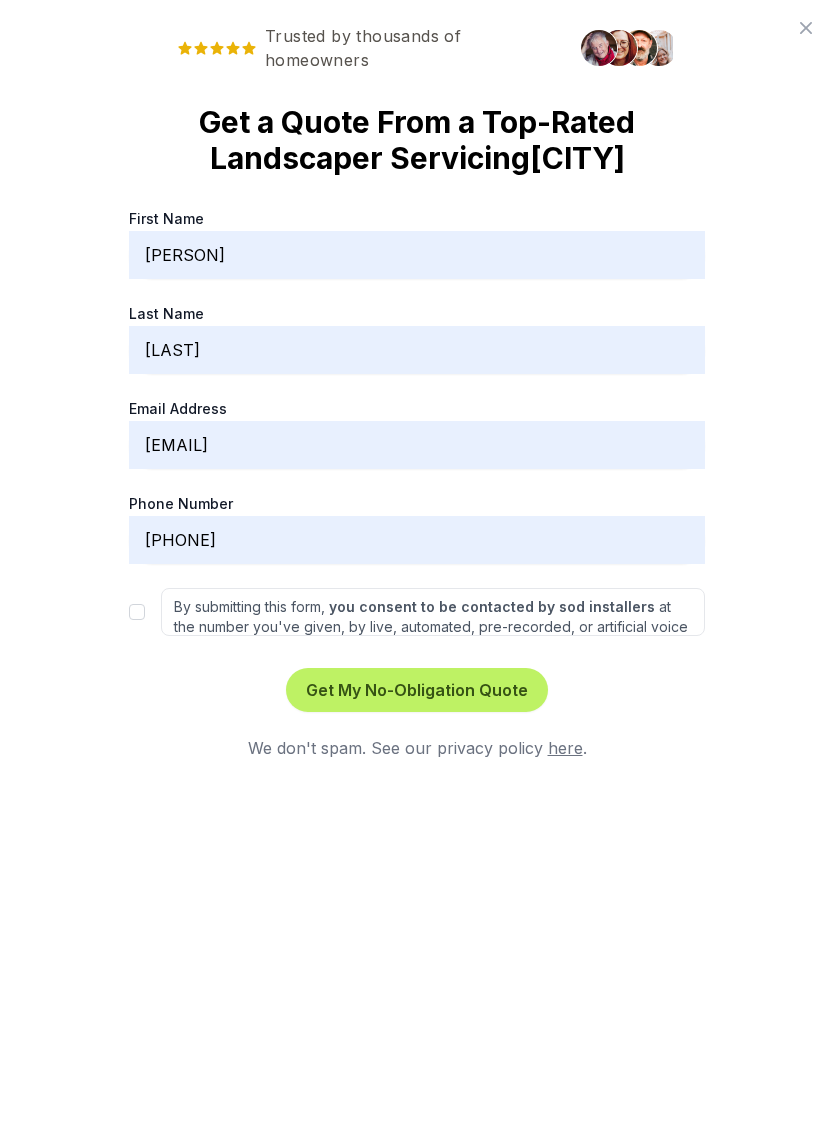 click on "Get My No-Obligation Quote" at bounding box center (417, 690) 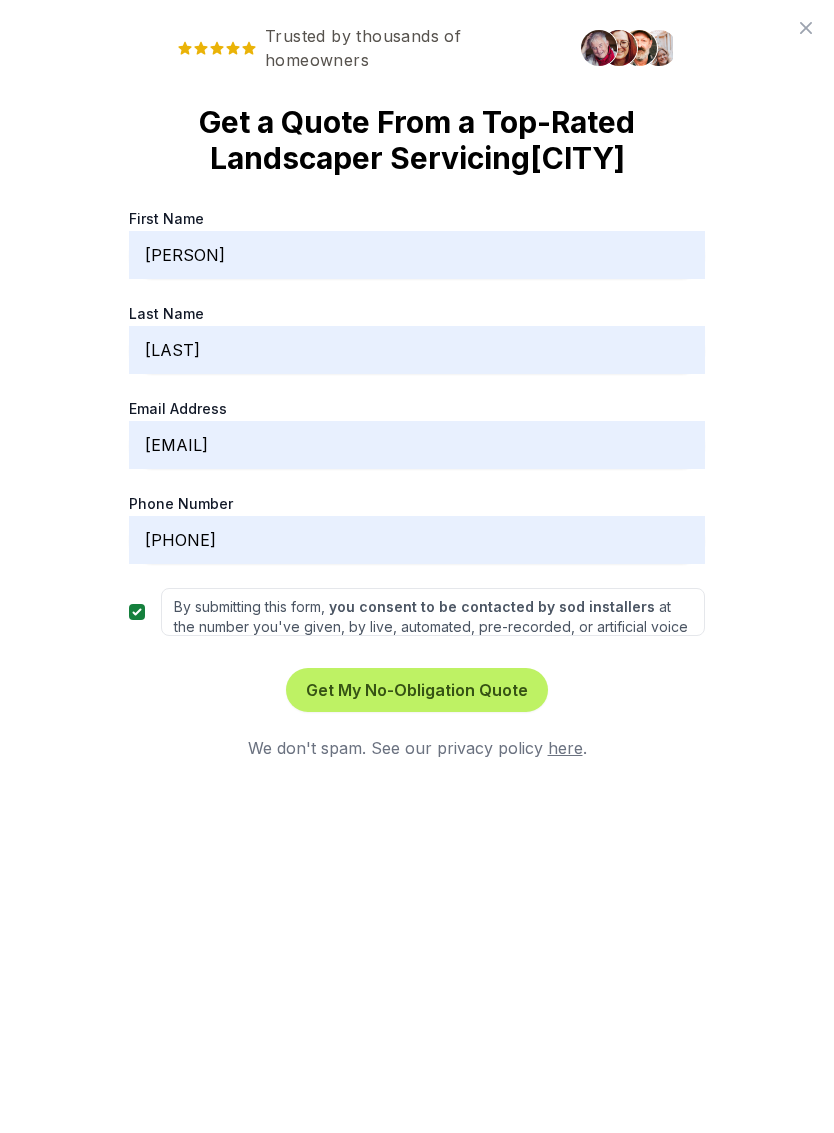 click on "Get My No-Obligation Quote" at bounding box center [417, 690] 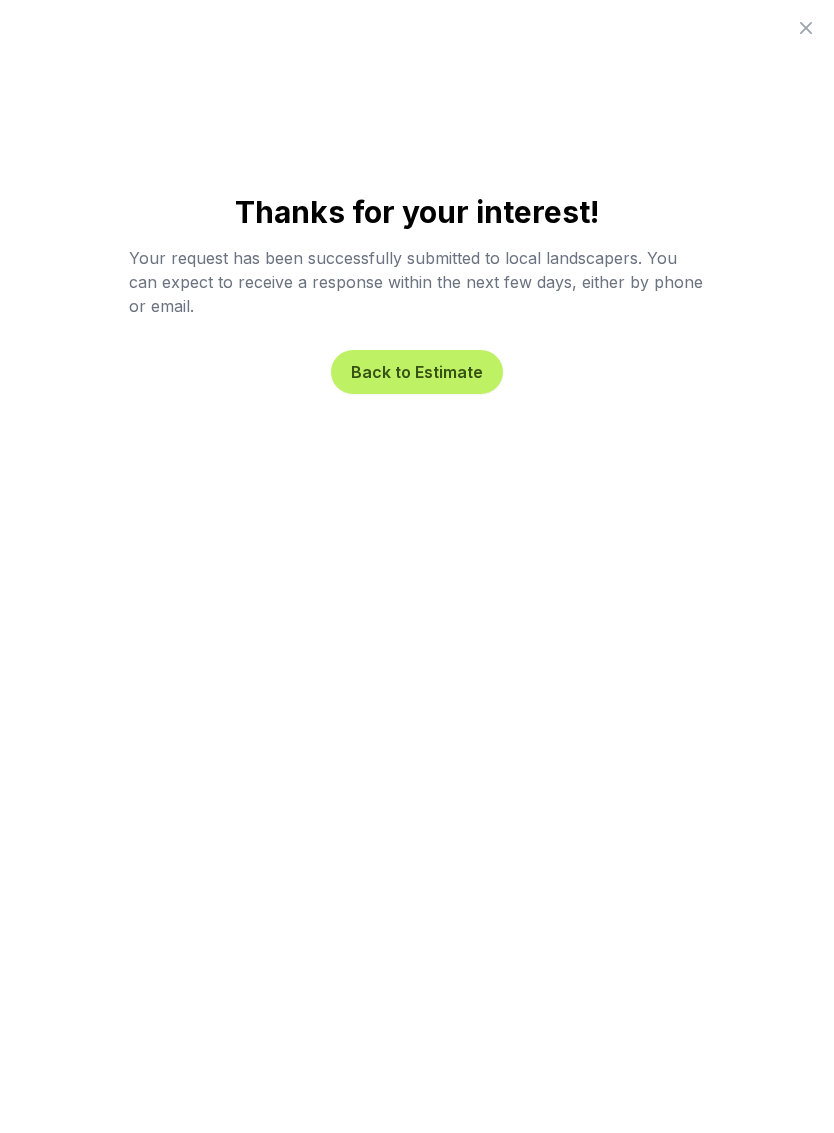 click on "Back to Estimate" at bounding box center [417, 372] 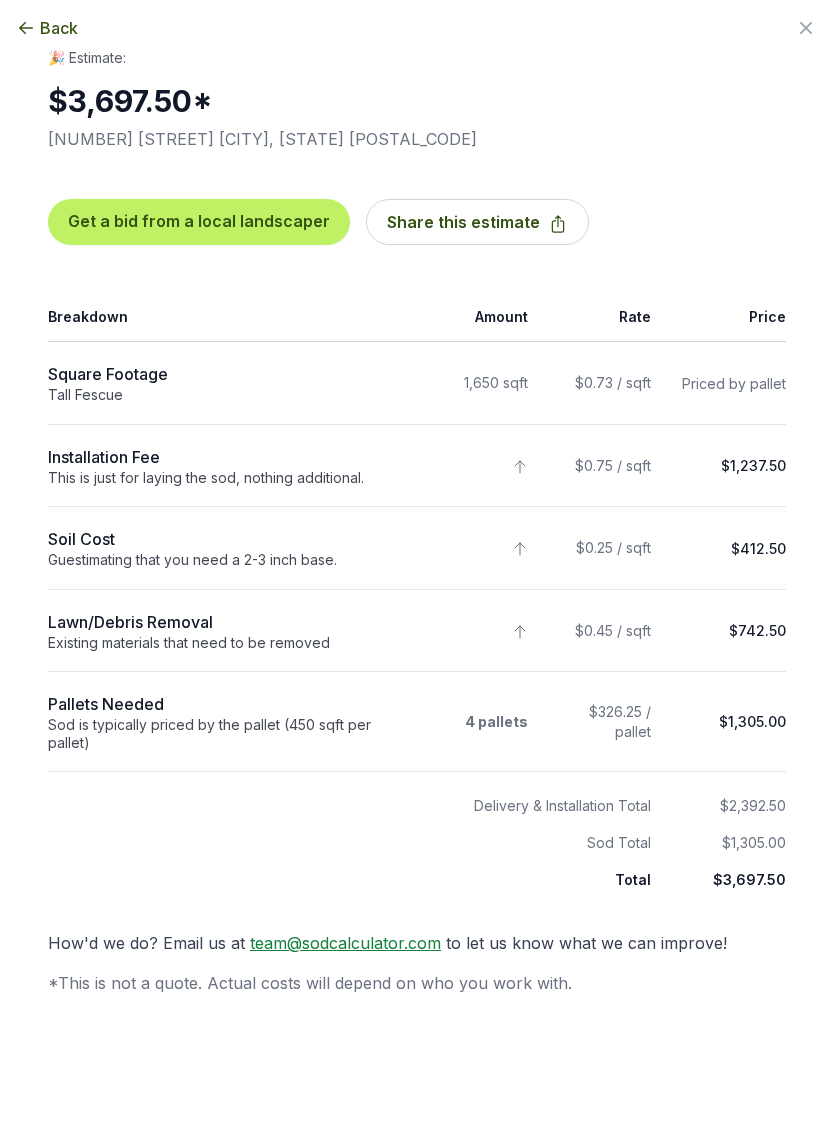 scroll, scrollTop: 0, scrollLeft: 0, axis: both 